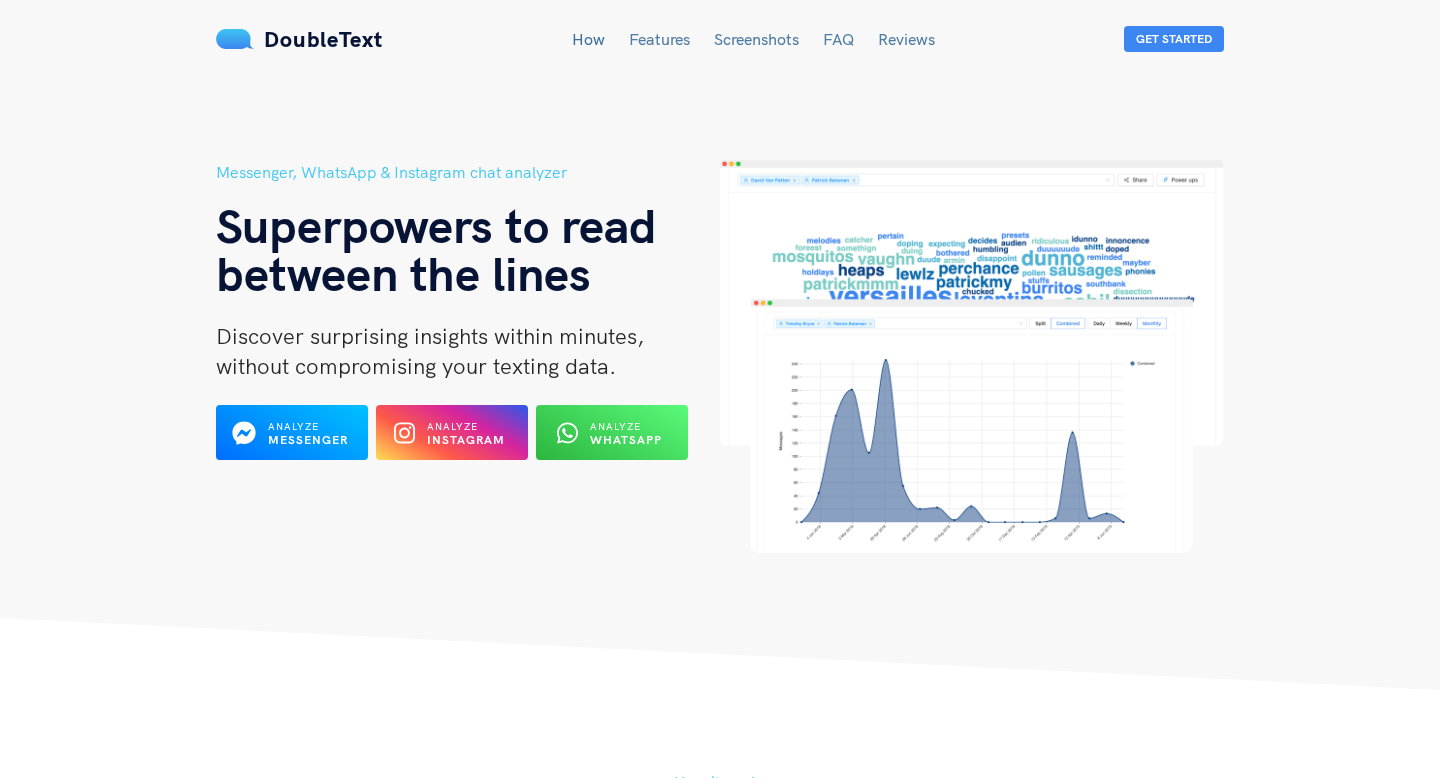 scroll, scrollTop: 7, scrollLeft: 0, axis: vertical 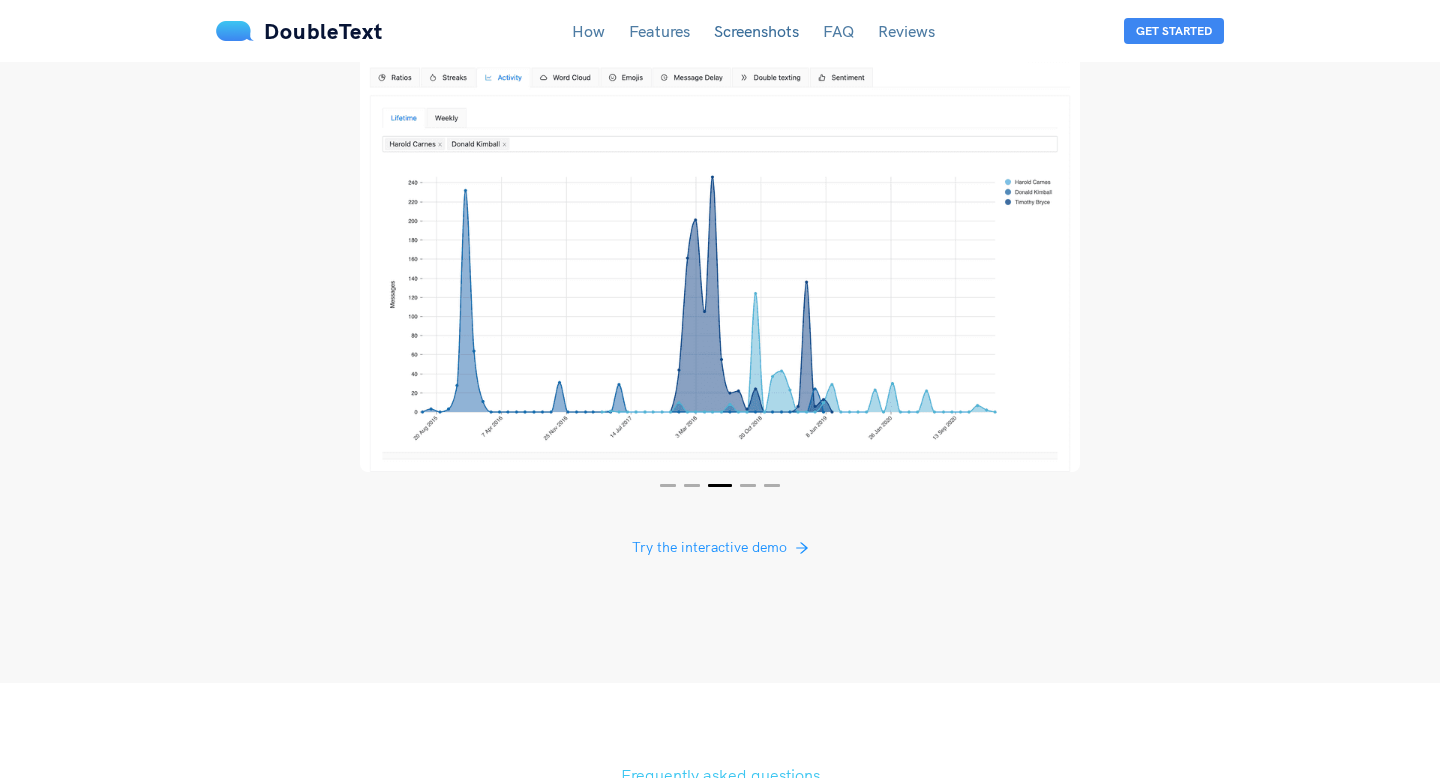 click at bounding box center (720, 233) 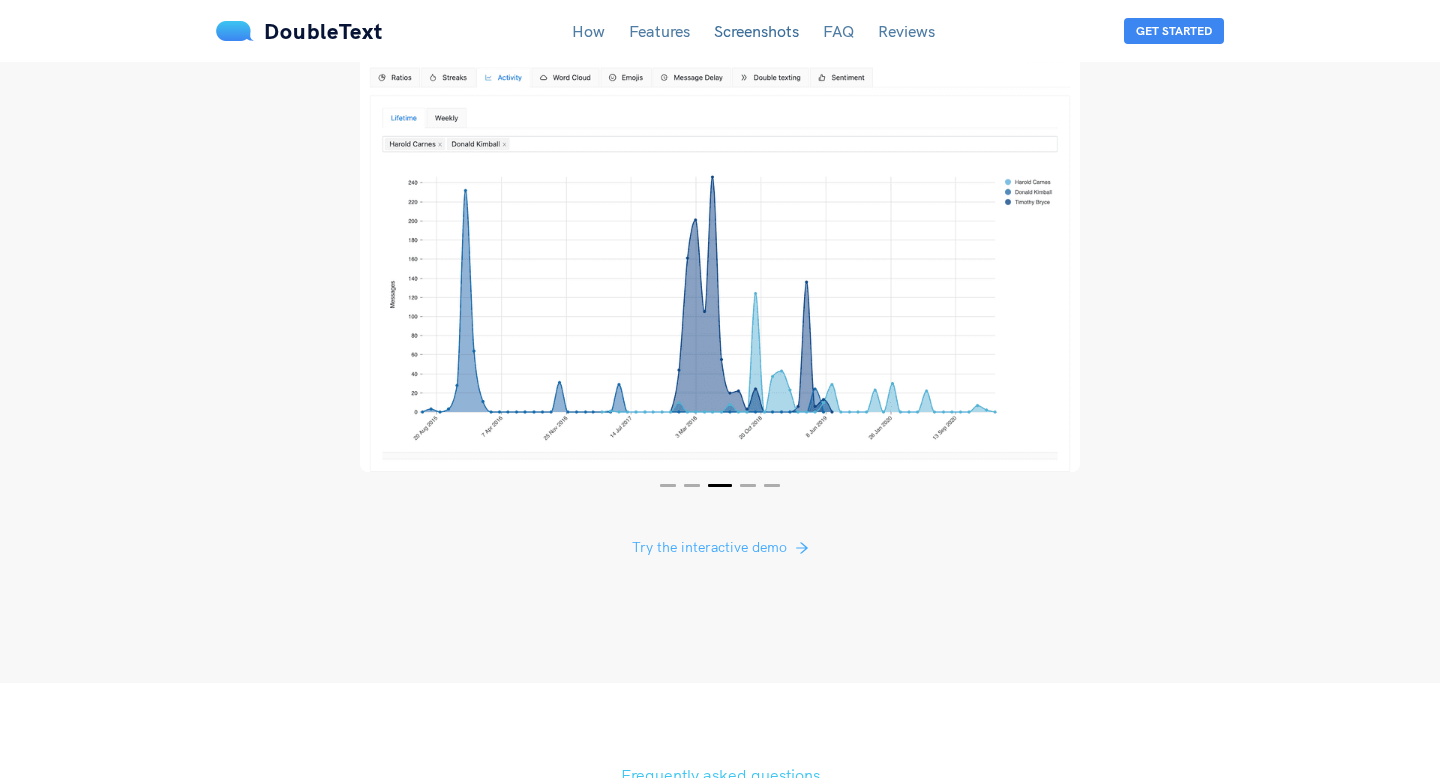 click on "Try the interactive demo" at bounding box center (709, 547) 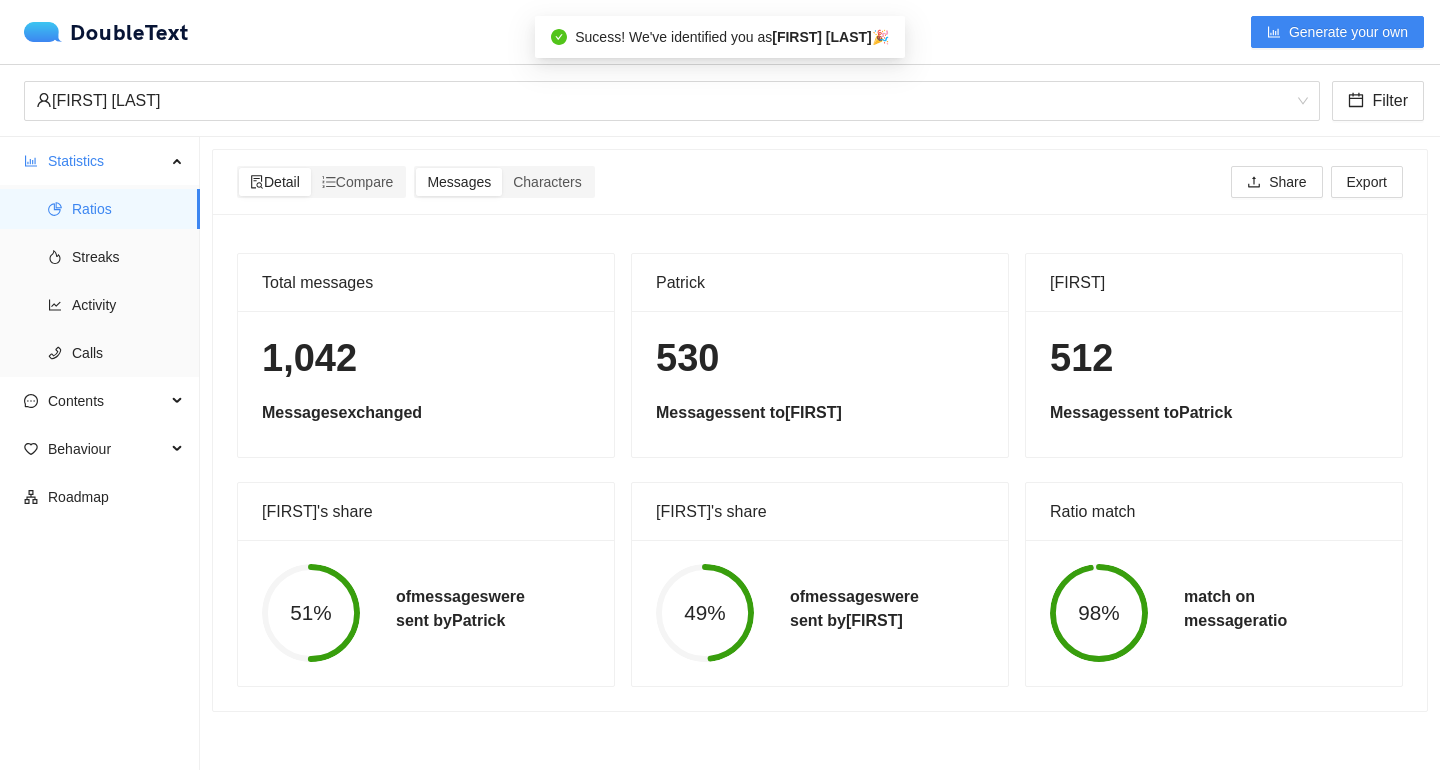 scroll, scrollTop: 0, scrollLeft: 0, axis: both 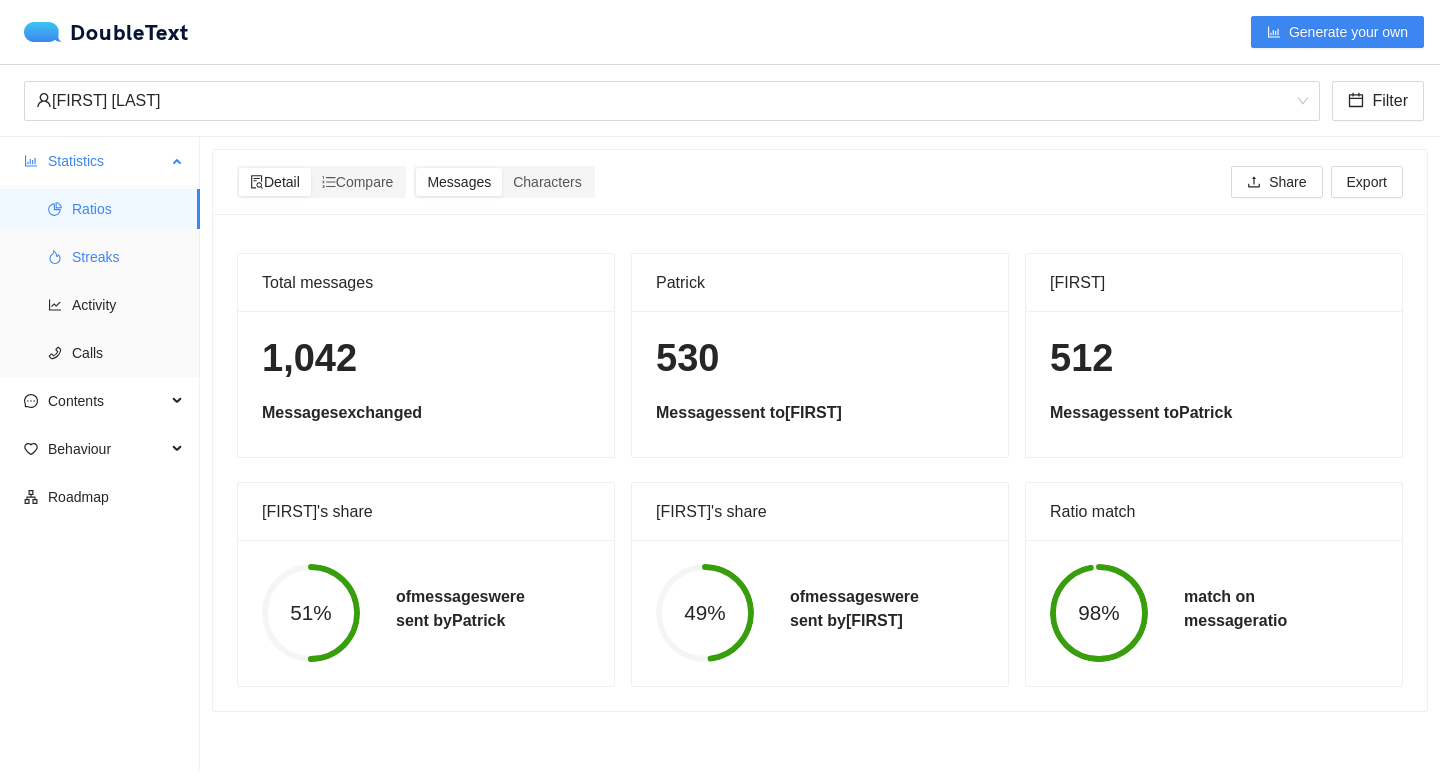 click on "Streaks" at bounding box center (128, 257) 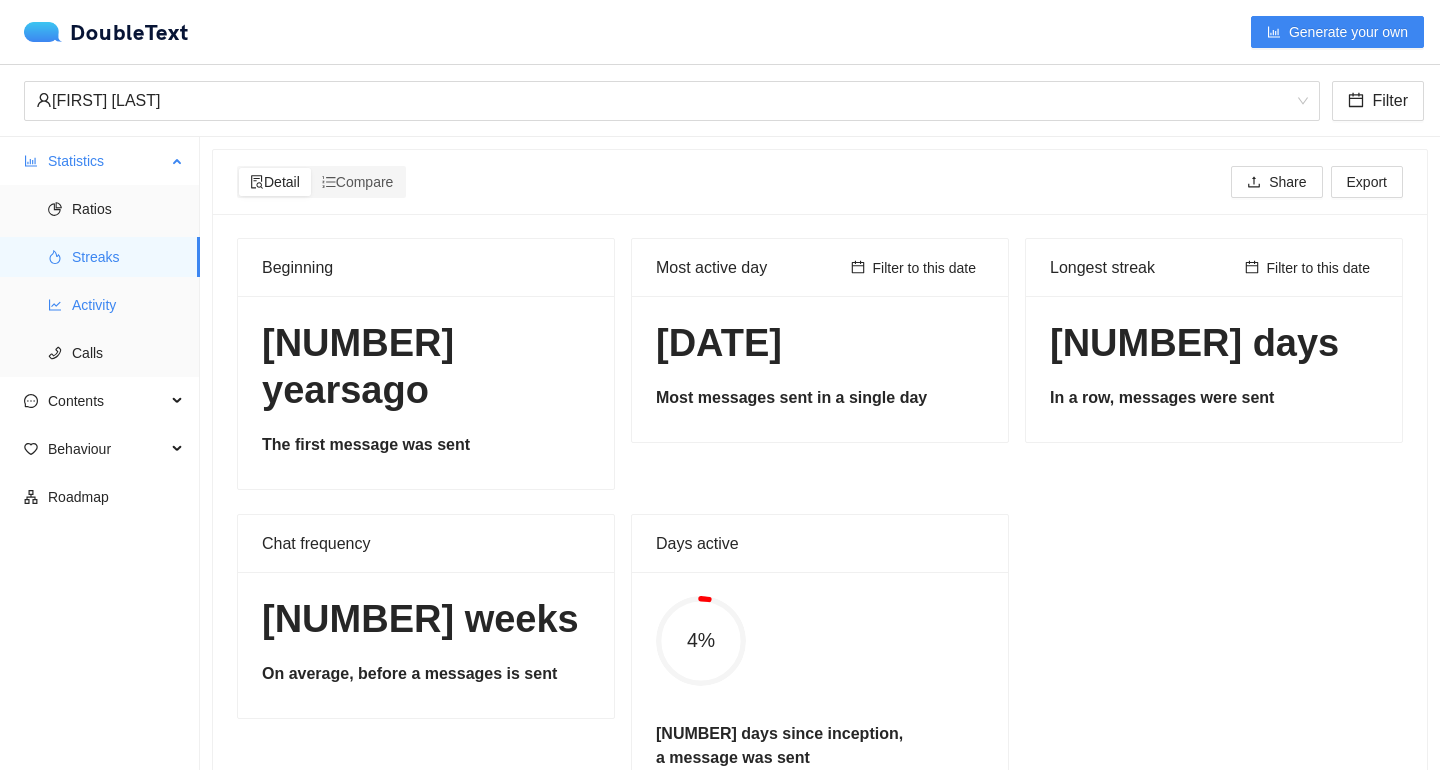 click on "Activity" at bounding box center [128, 305] 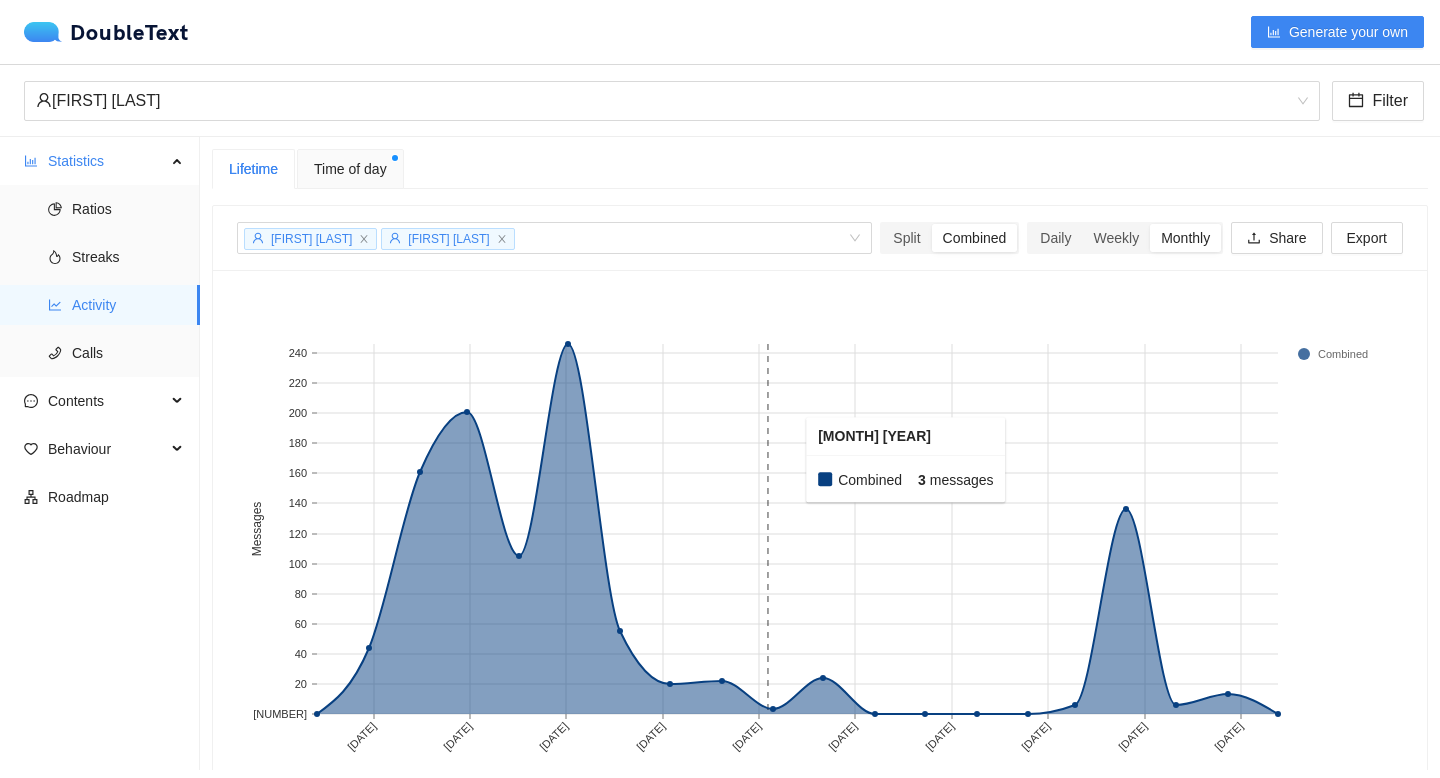 scroll, scrollTop: 61, scrollLeft: 0, axis: vertical 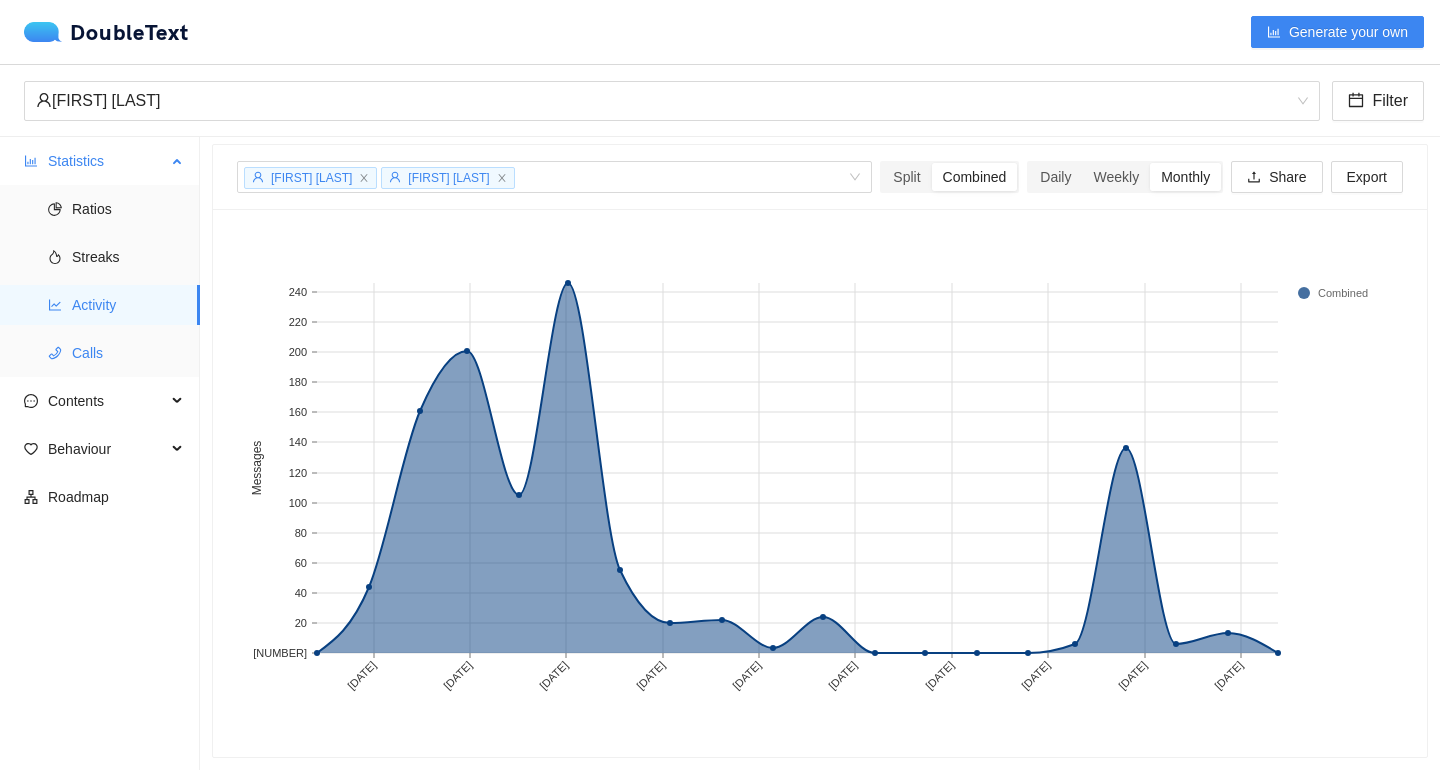 click on "Calls" at bounding box center (128, 353) 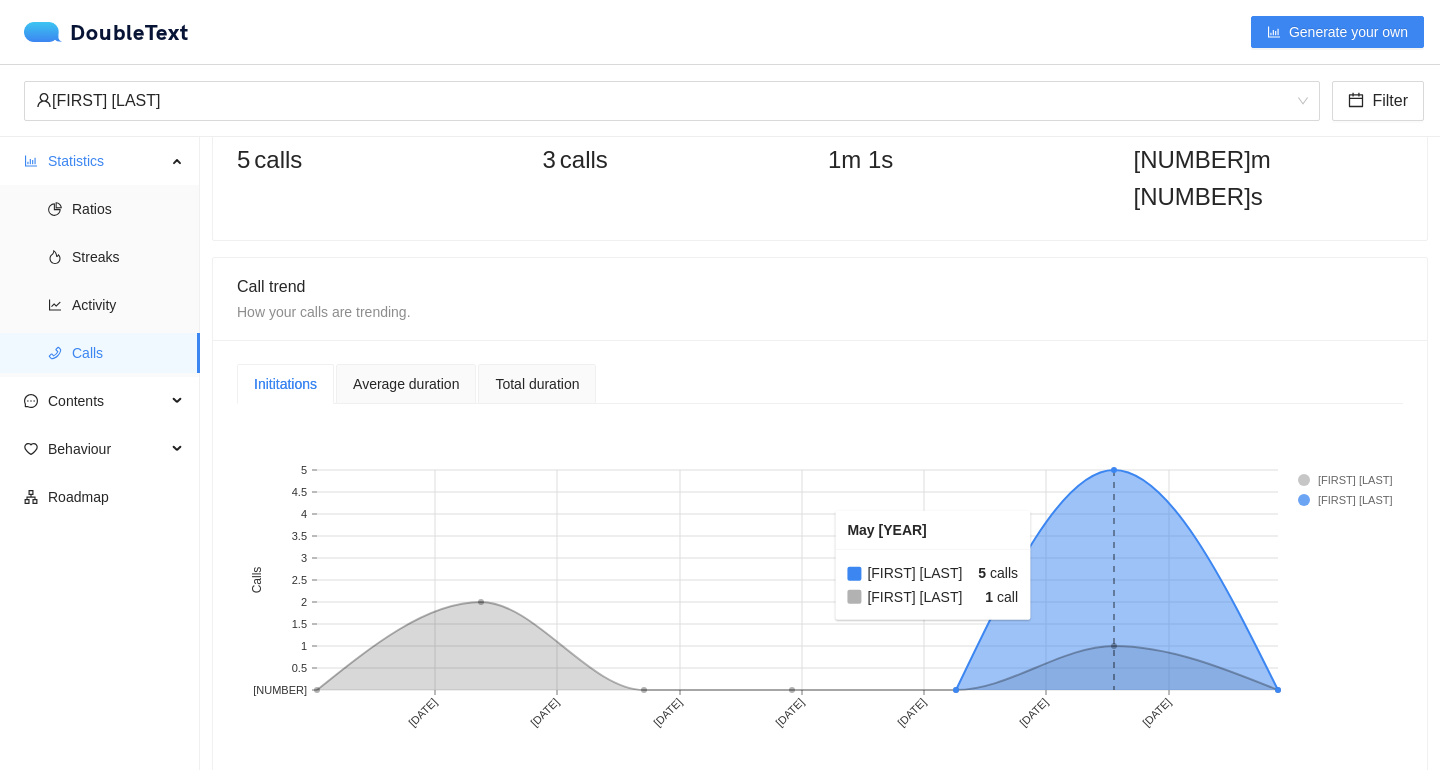 scroll, scrollTop: 0, scrollLeft: 0, axis: both 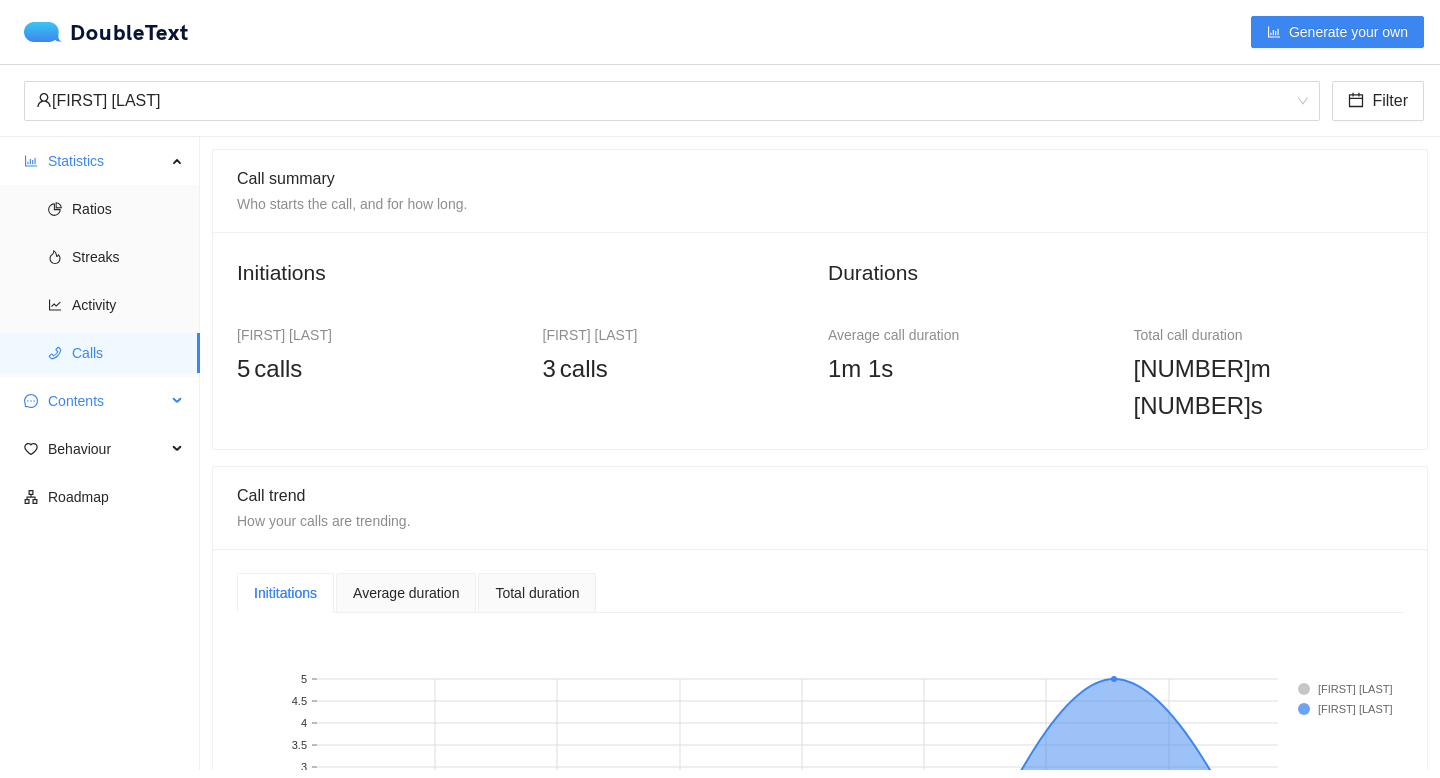 click on "Contents" at bounding box center [107, 401] 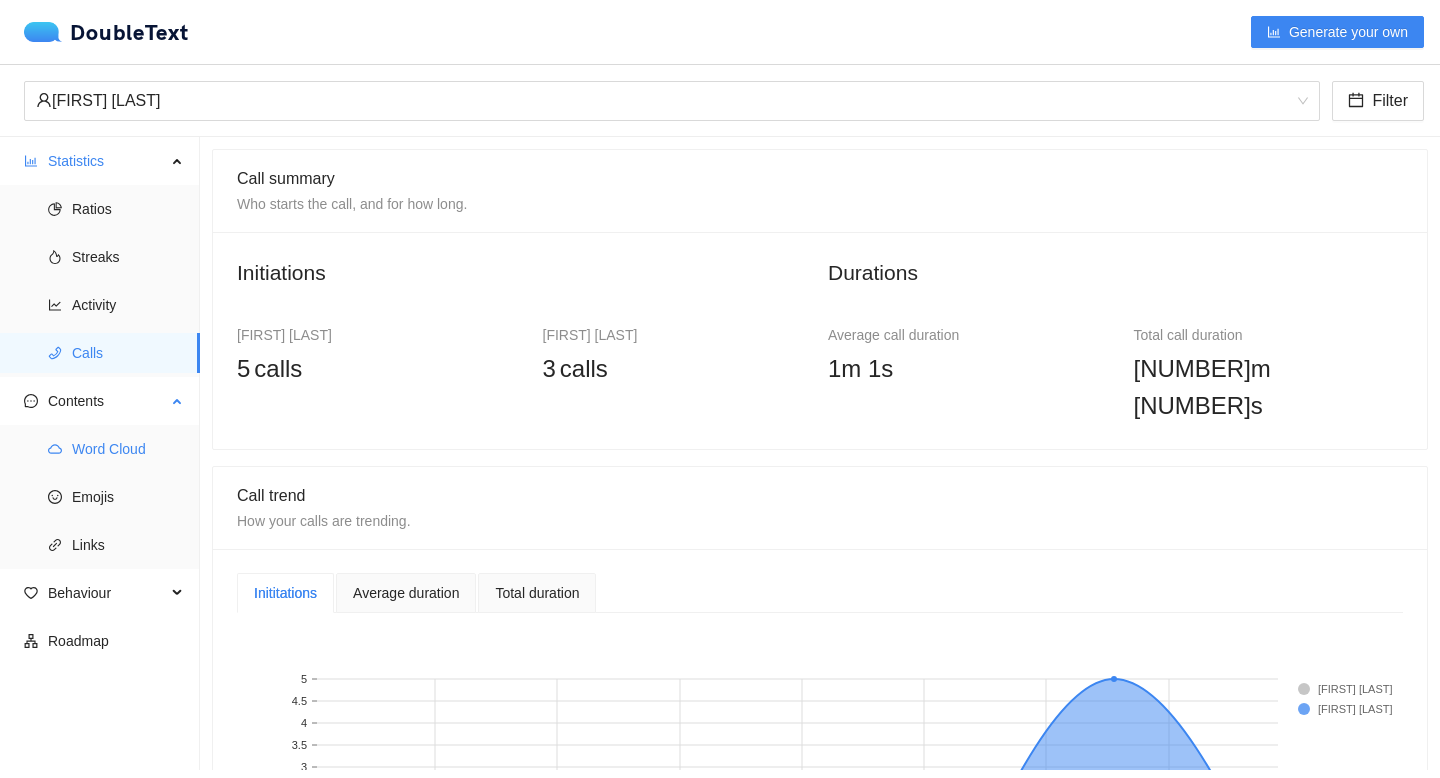 click on "Word Cloud" at bounding box center [128, 449] 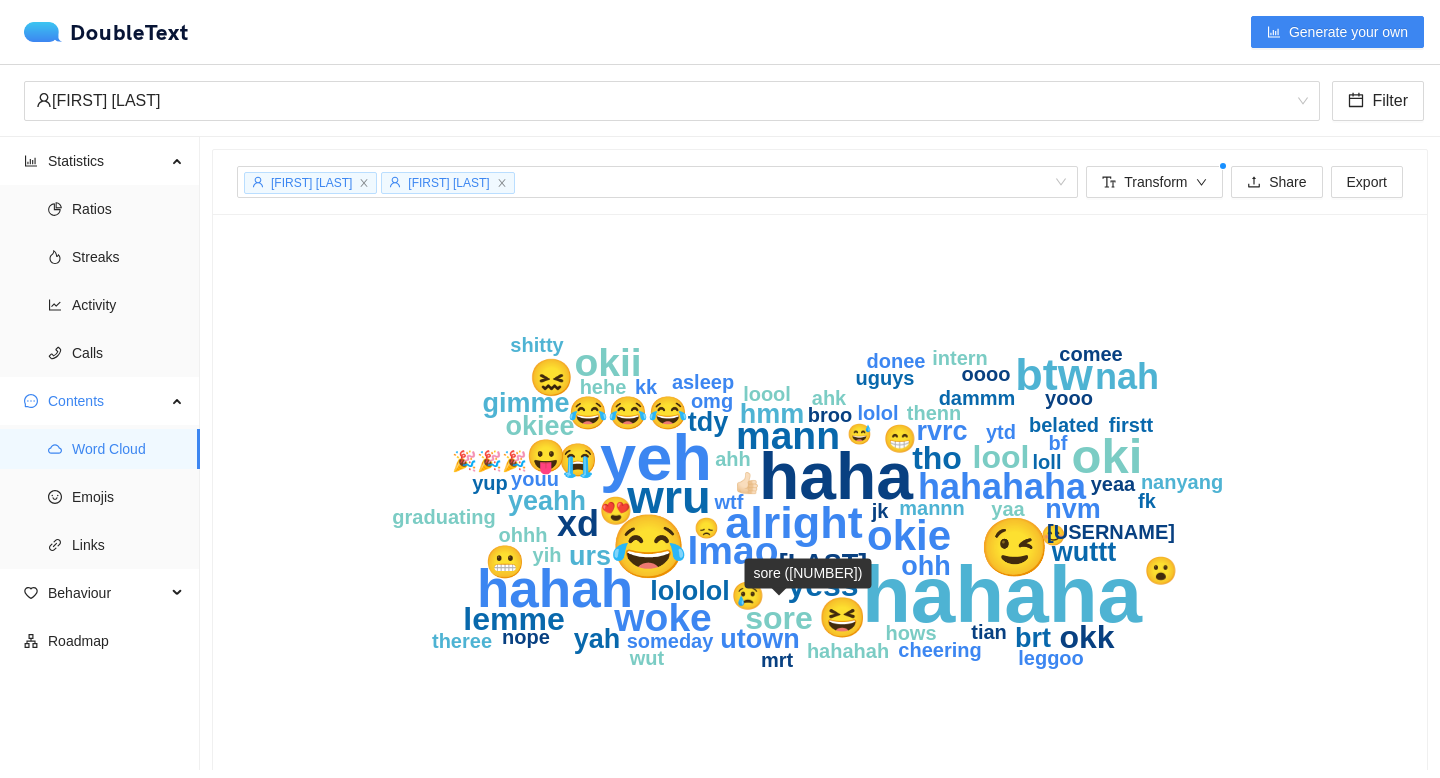 scroll, scrollTop: 25, scrollLeft: 0, axis: vertical 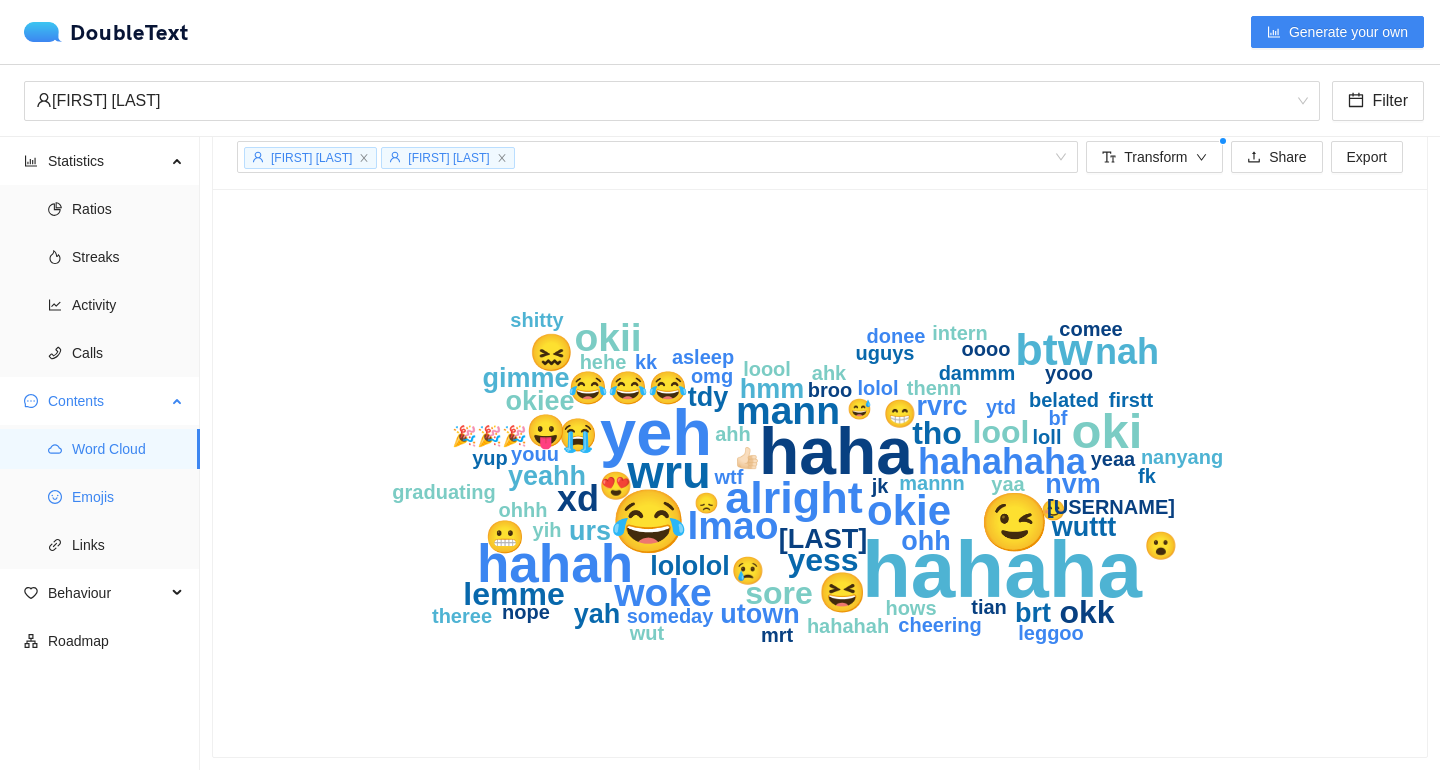 click on "Emojis" at bounding box center [128, 497] 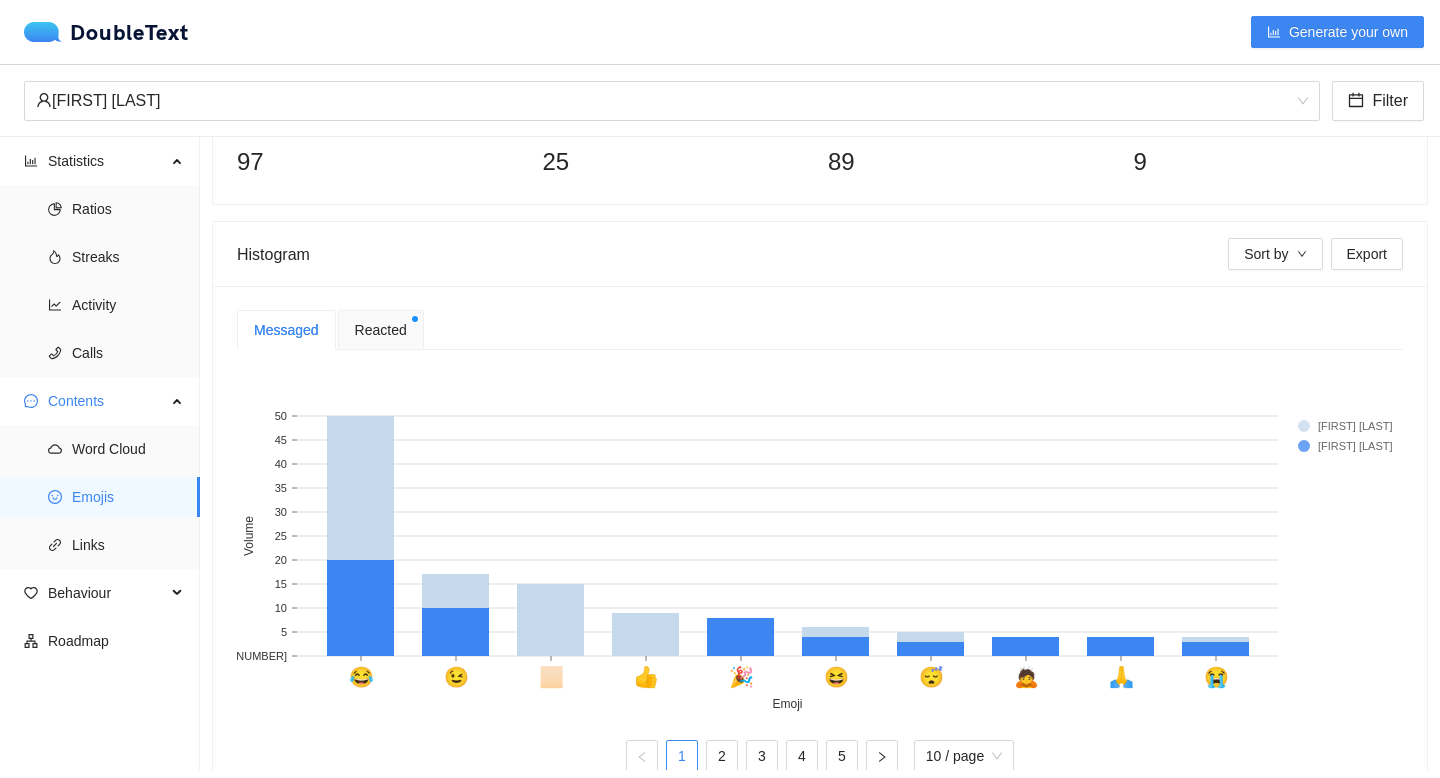 scroll, scrollTop: 221, scrollLeft: 0, axis: vertical 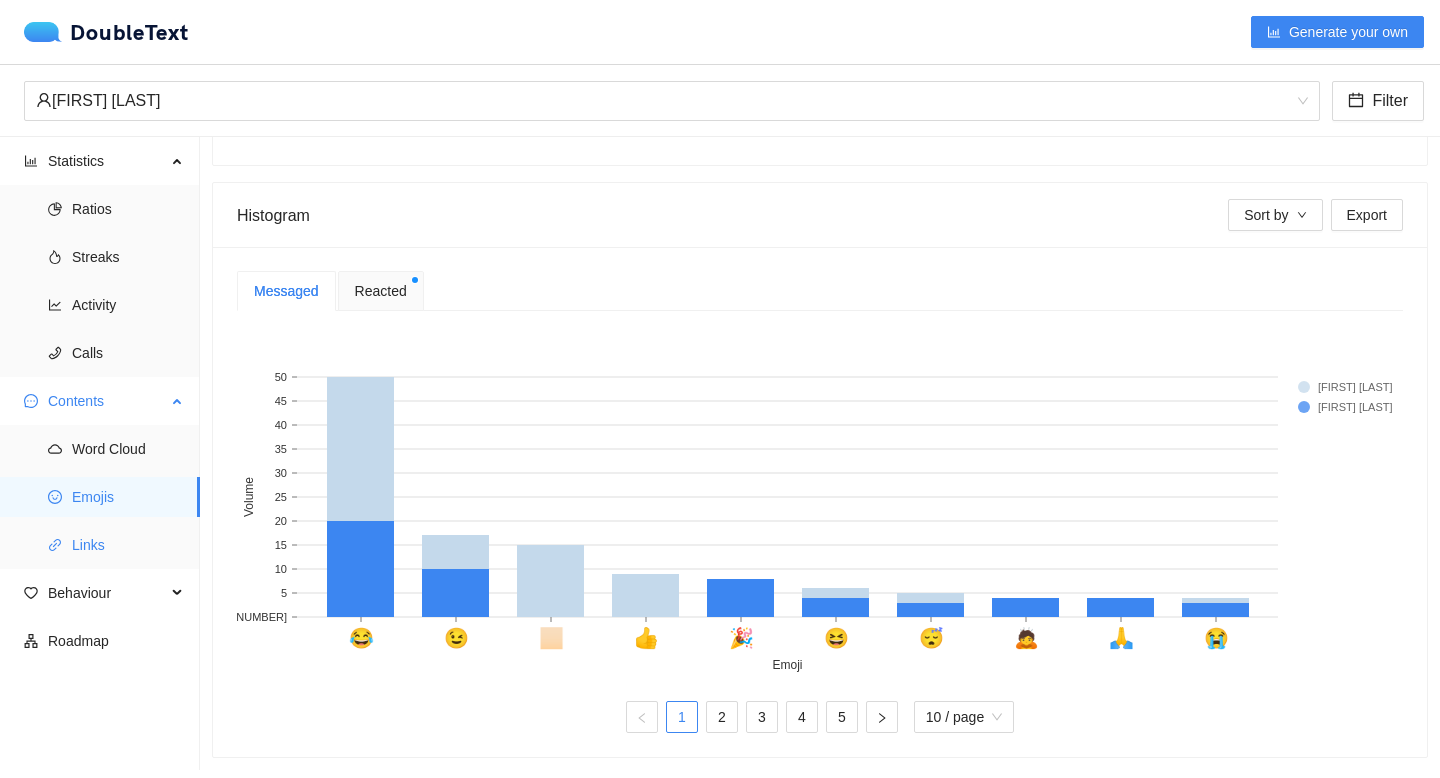 click on "Links" at bounding box center (128, 545) 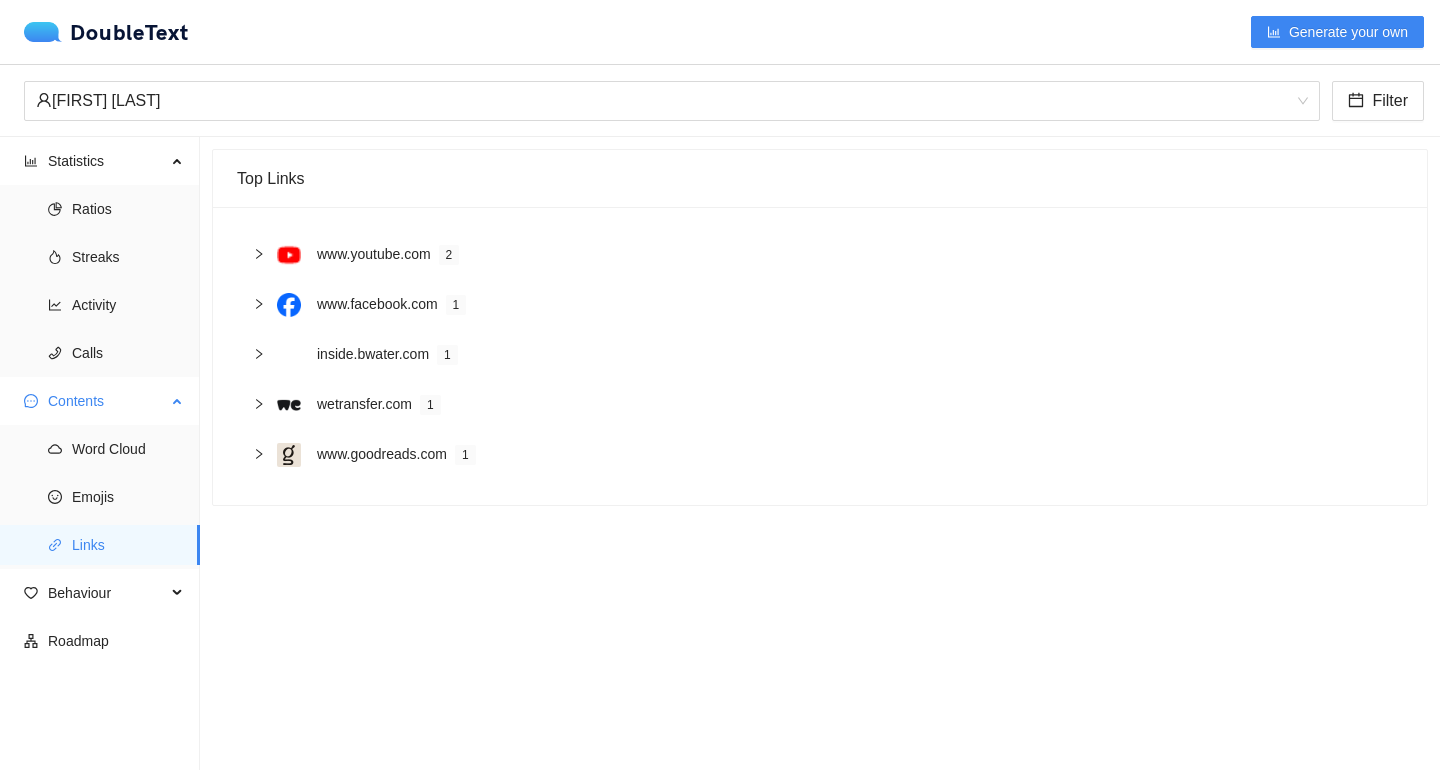 scroll, scrollTop: 0, scrollLeft: 0, axis: both 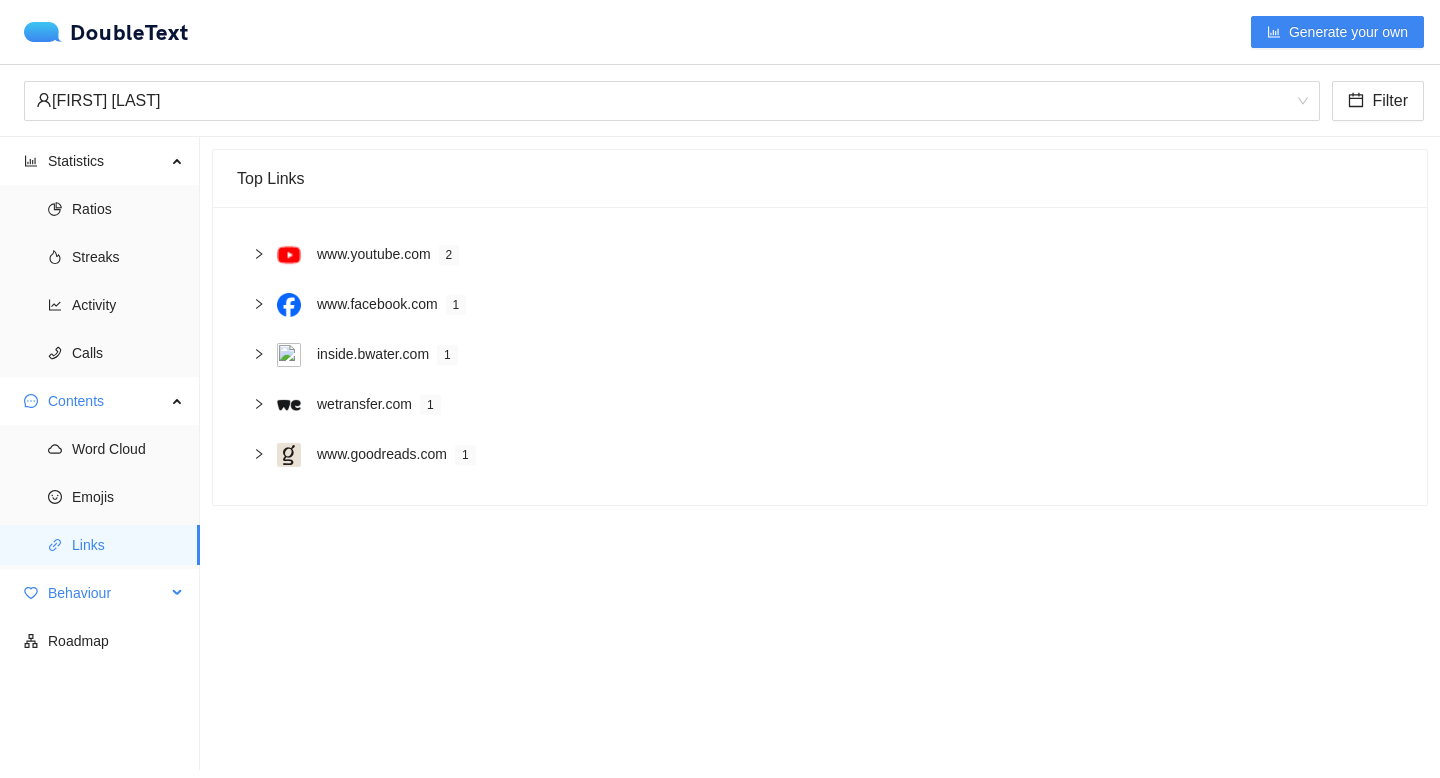 click on "Behaviour" at bounding box center [107, 593] 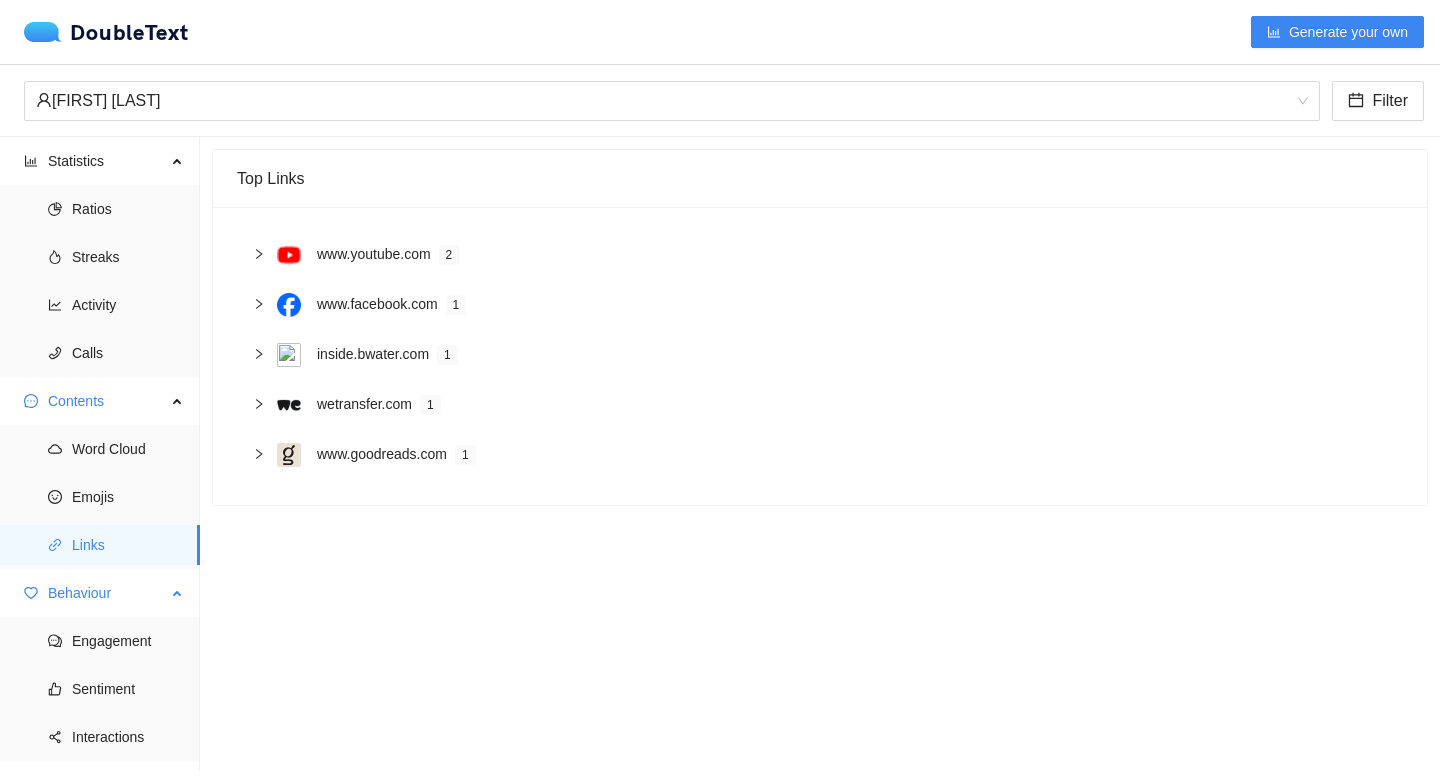 scroll, scrollTop: 35, scrollLeft: 0, axis: vertical 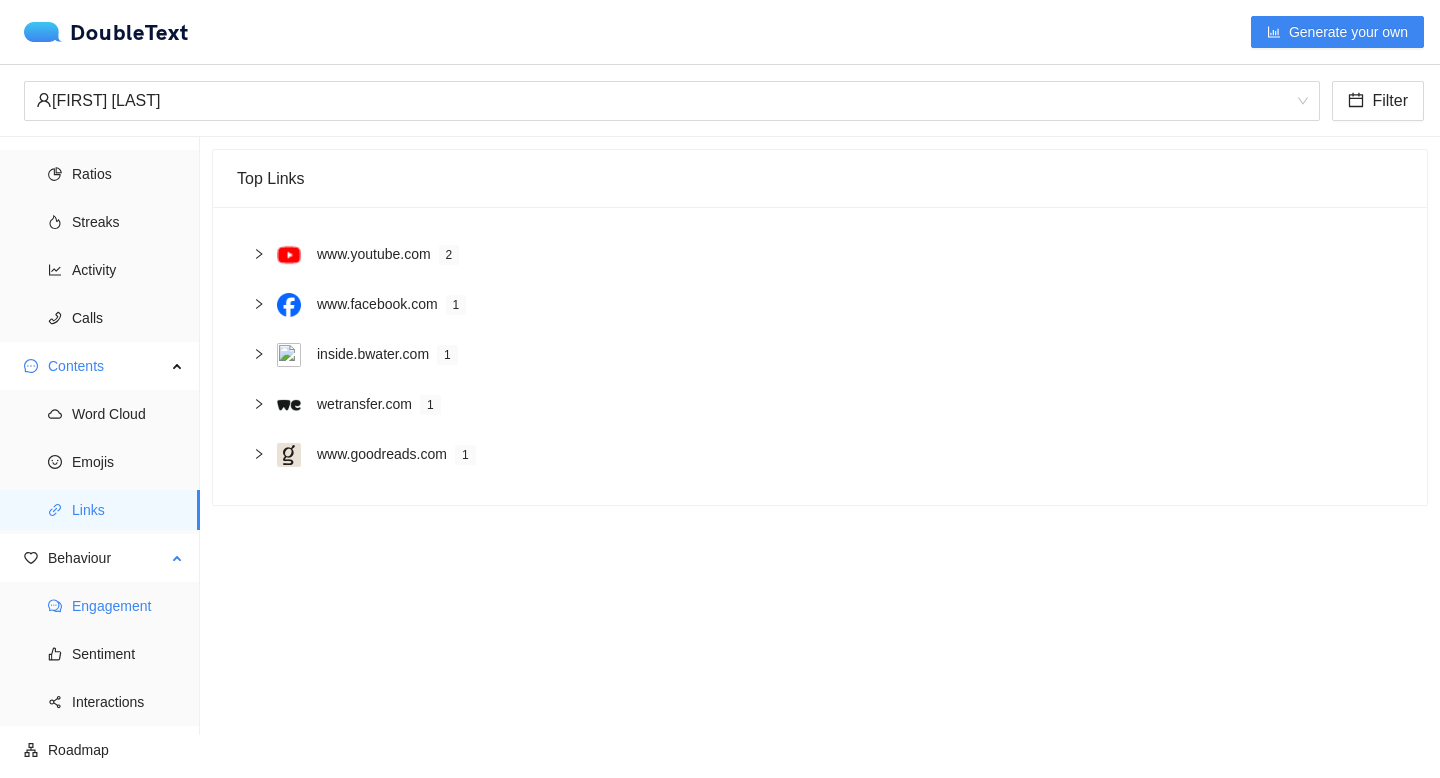 click on "Engagement" at bounding box center (128, 606) 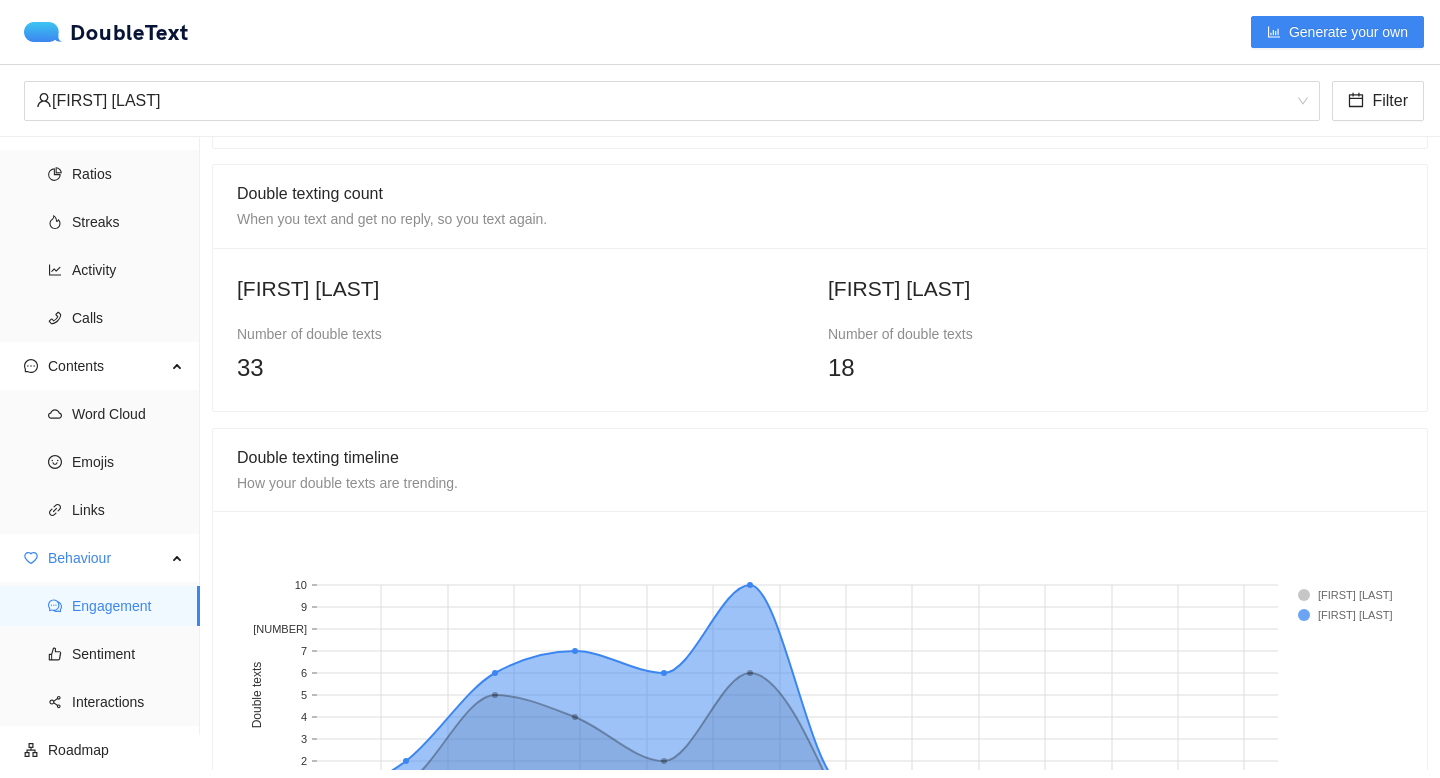 scroll, scrollTop: 1472, scrollLeft: 0, axis: vertical 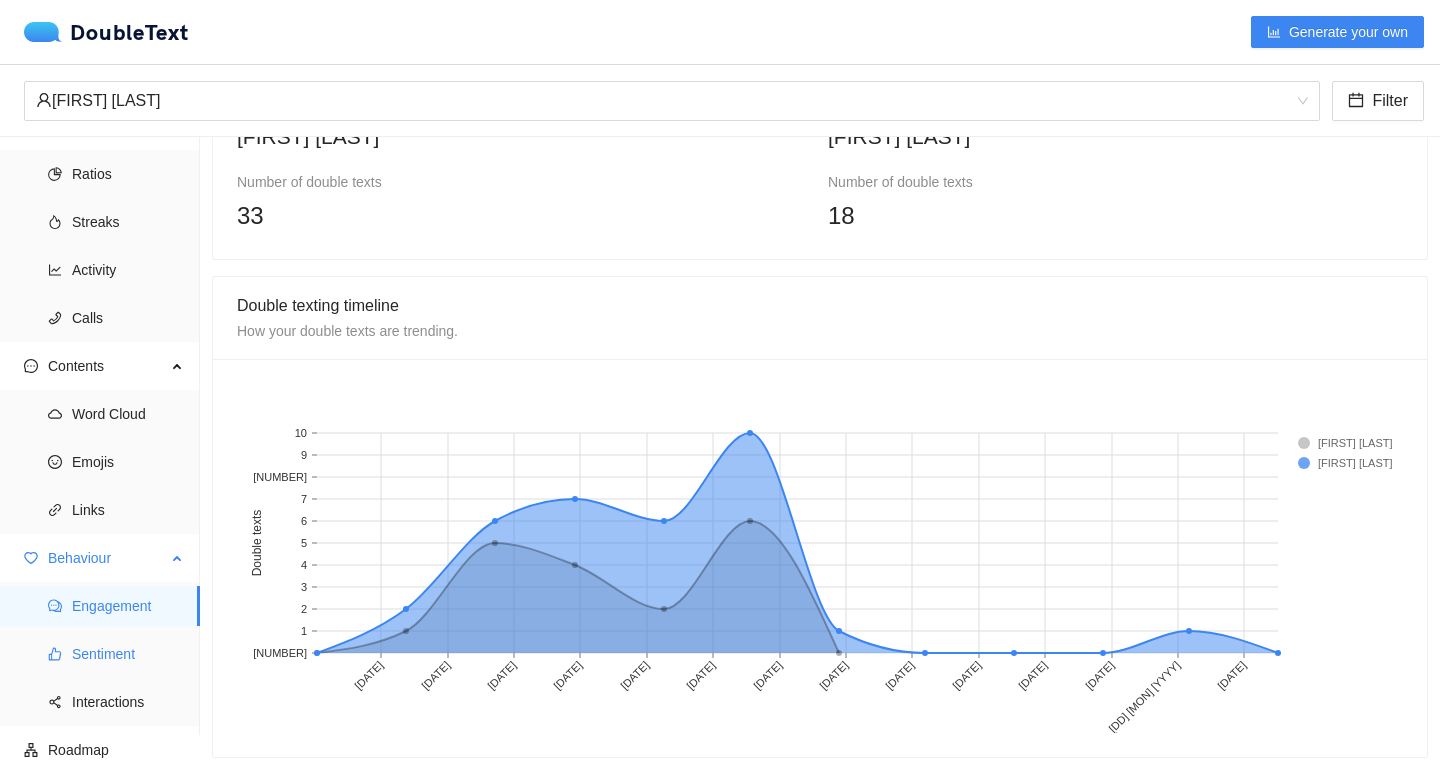 click on "Sentiment" at bounding box center [128, 654] 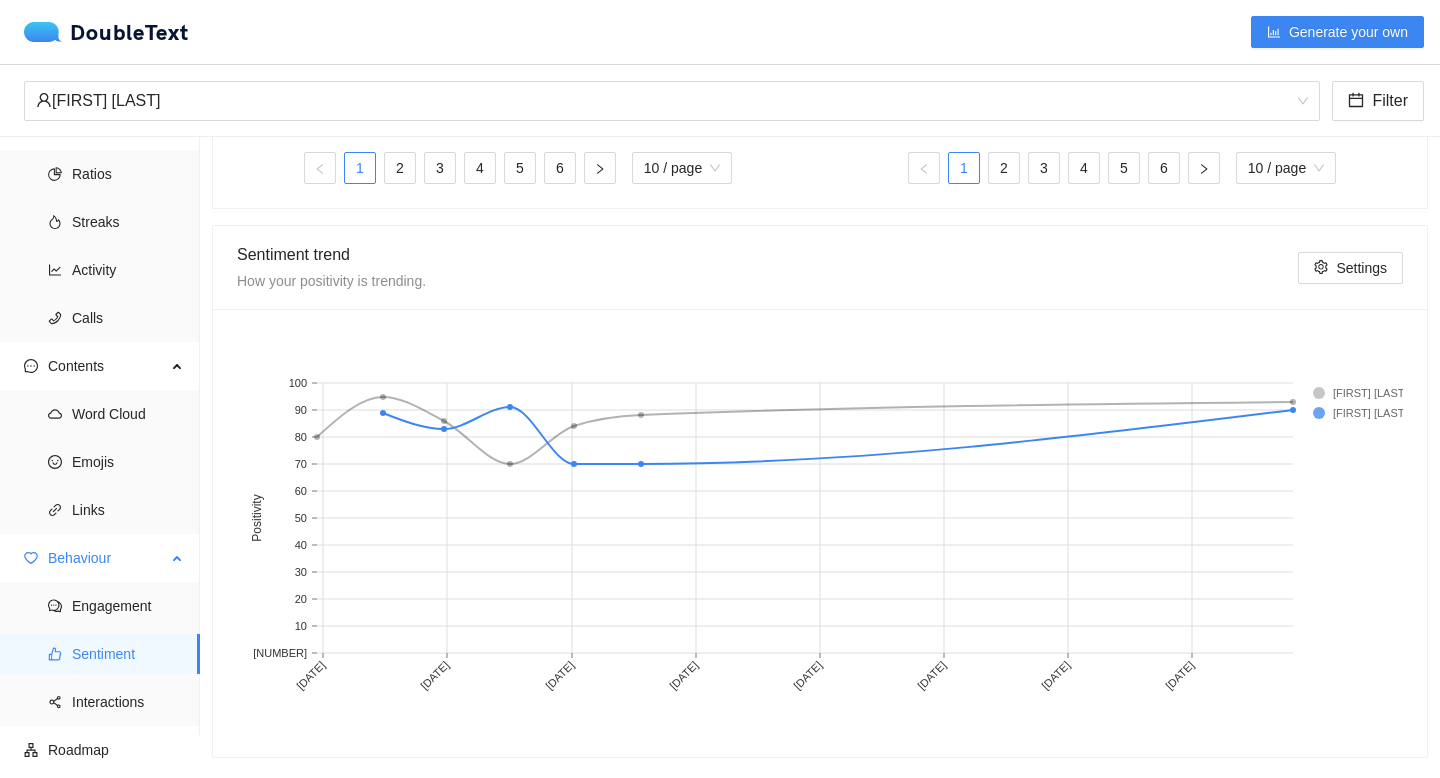 scroll, scrollTop: 905, scrollLeft: 0, axis: vertical 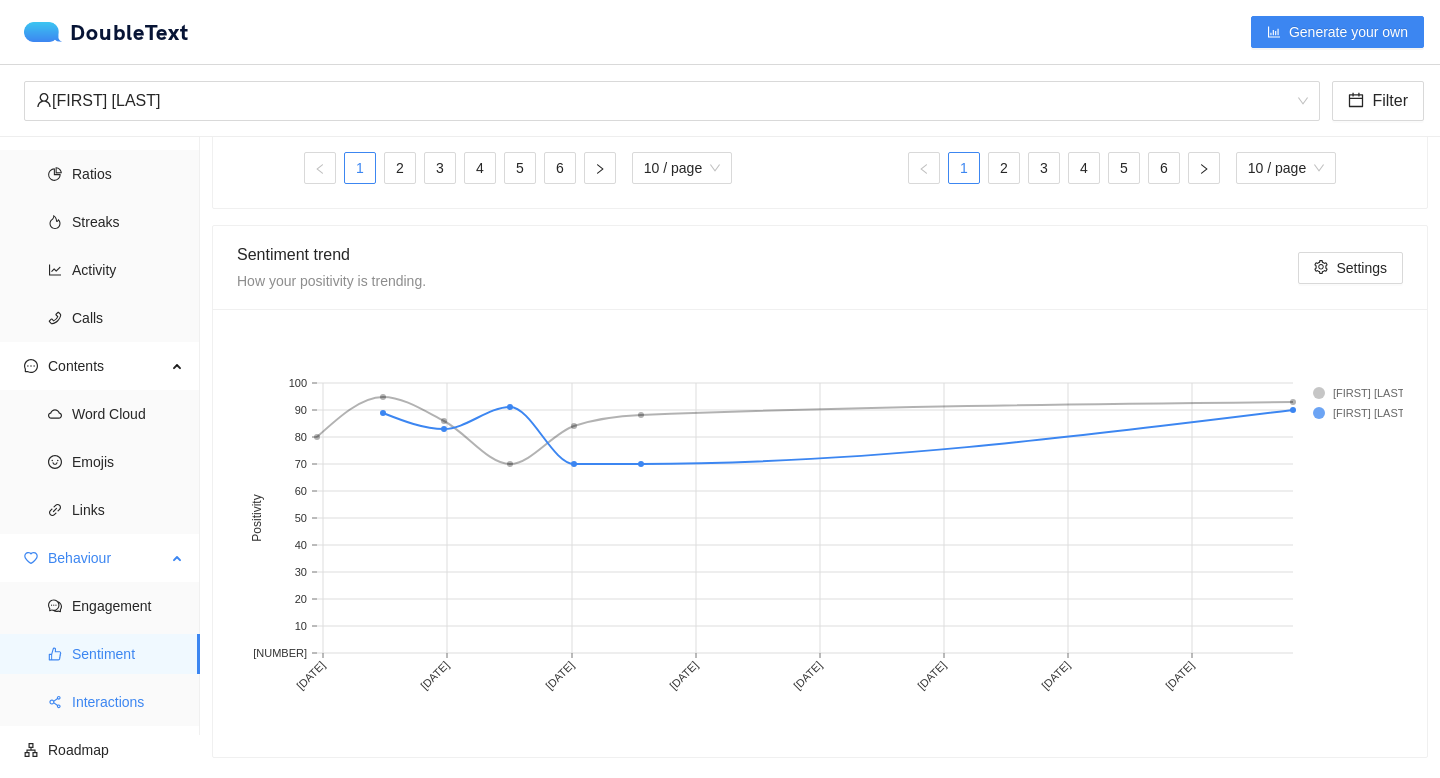 click on "Interactions" at bounding box center [128, 702] 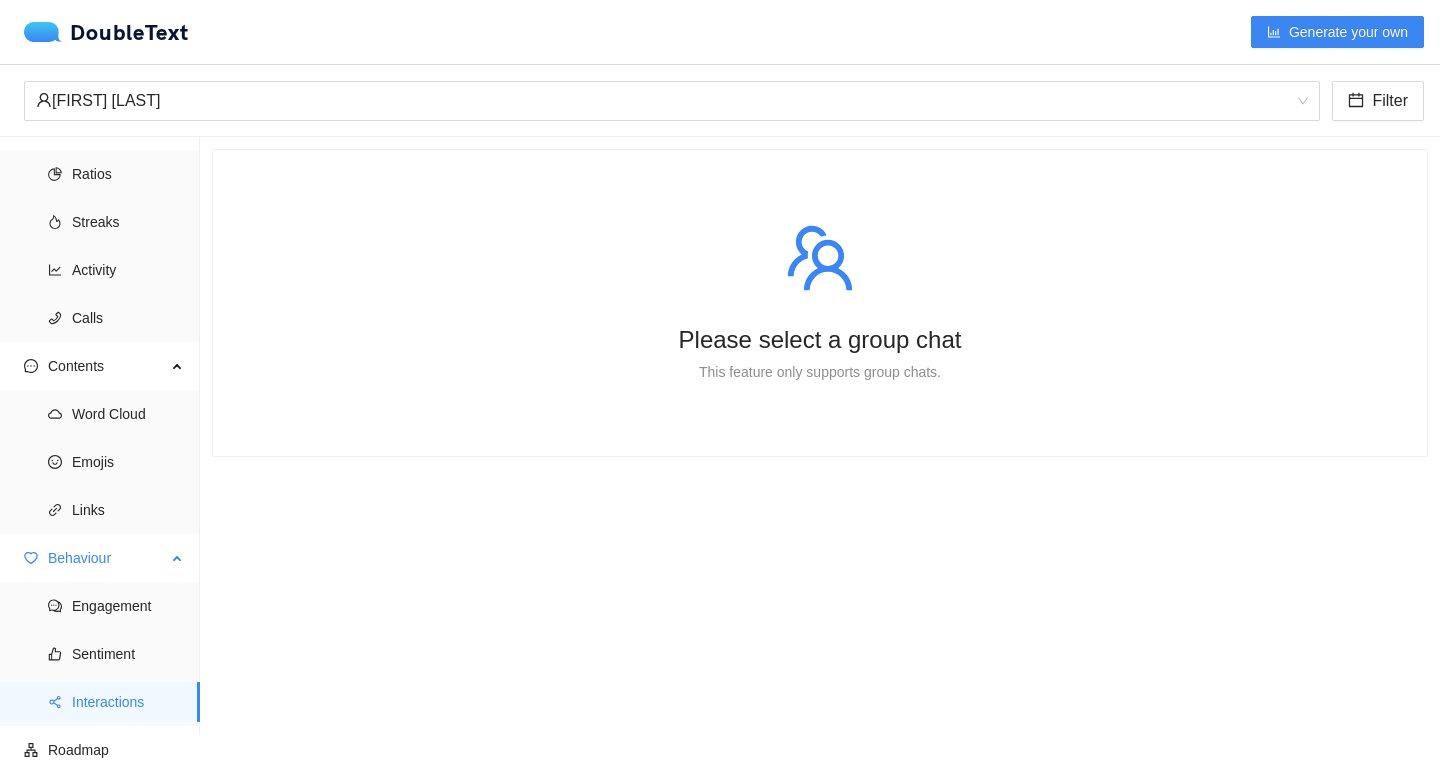 scroll, scrollTop: 0, scrollLeft: 0, axis: both 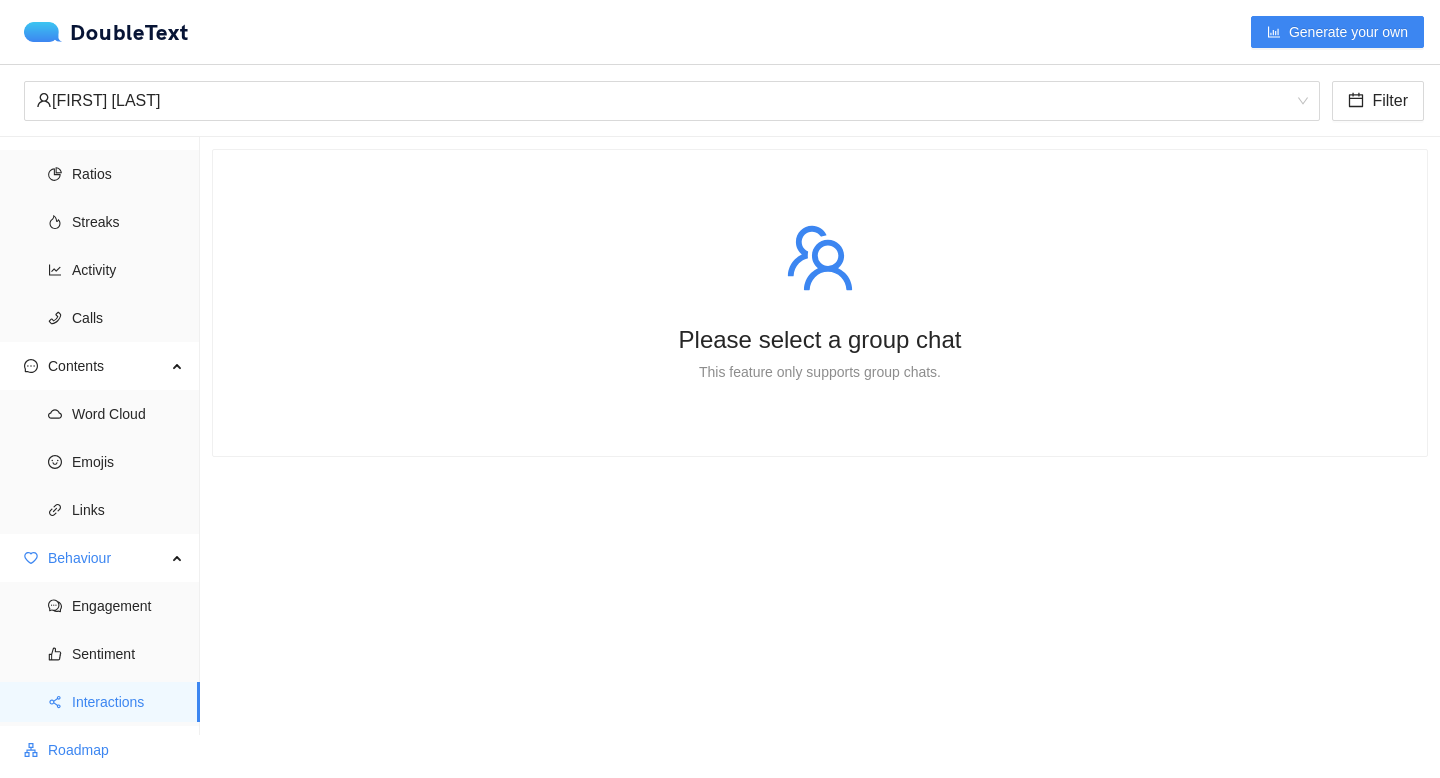 click on "Roadmap" at bounding box center (116, 750) 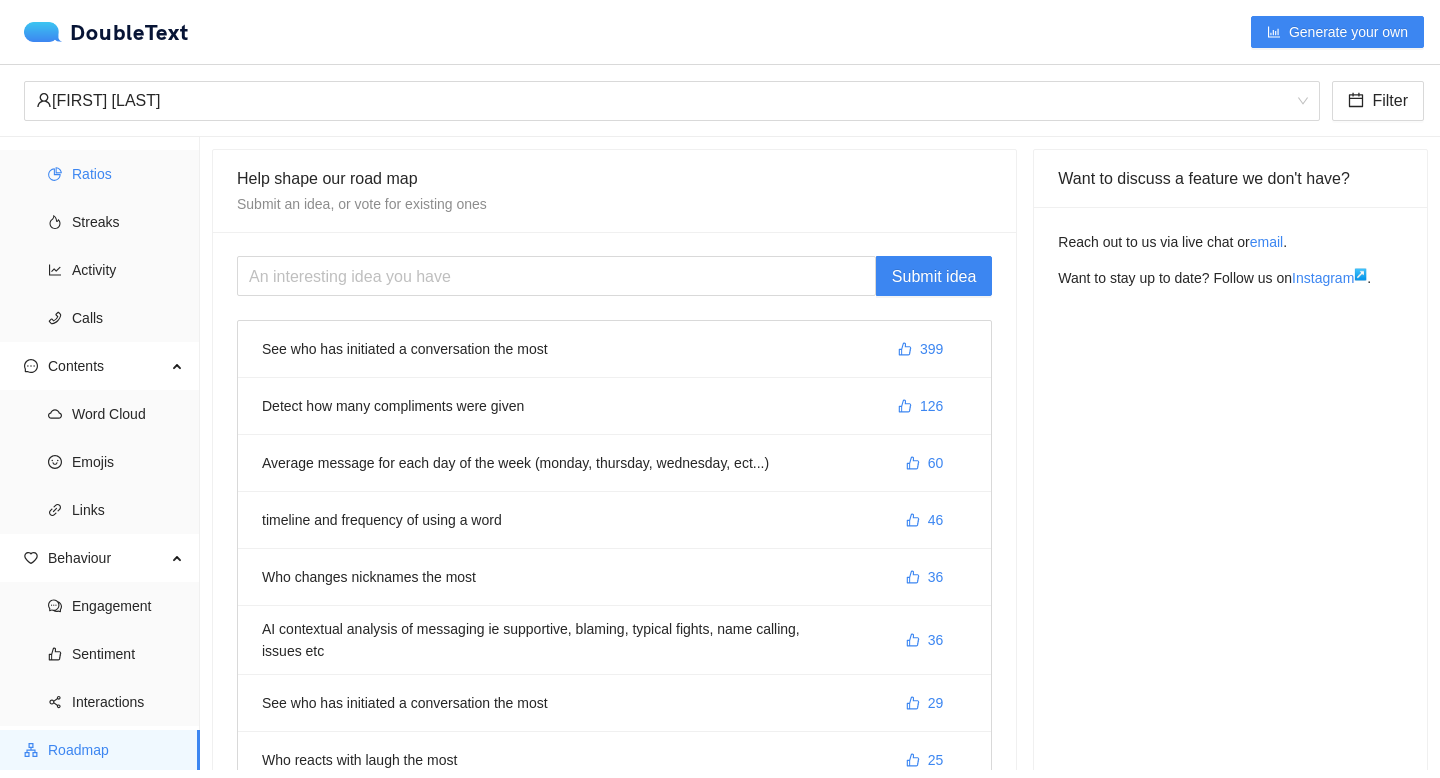 click on "Ratios" at bounding box center (128, 174) 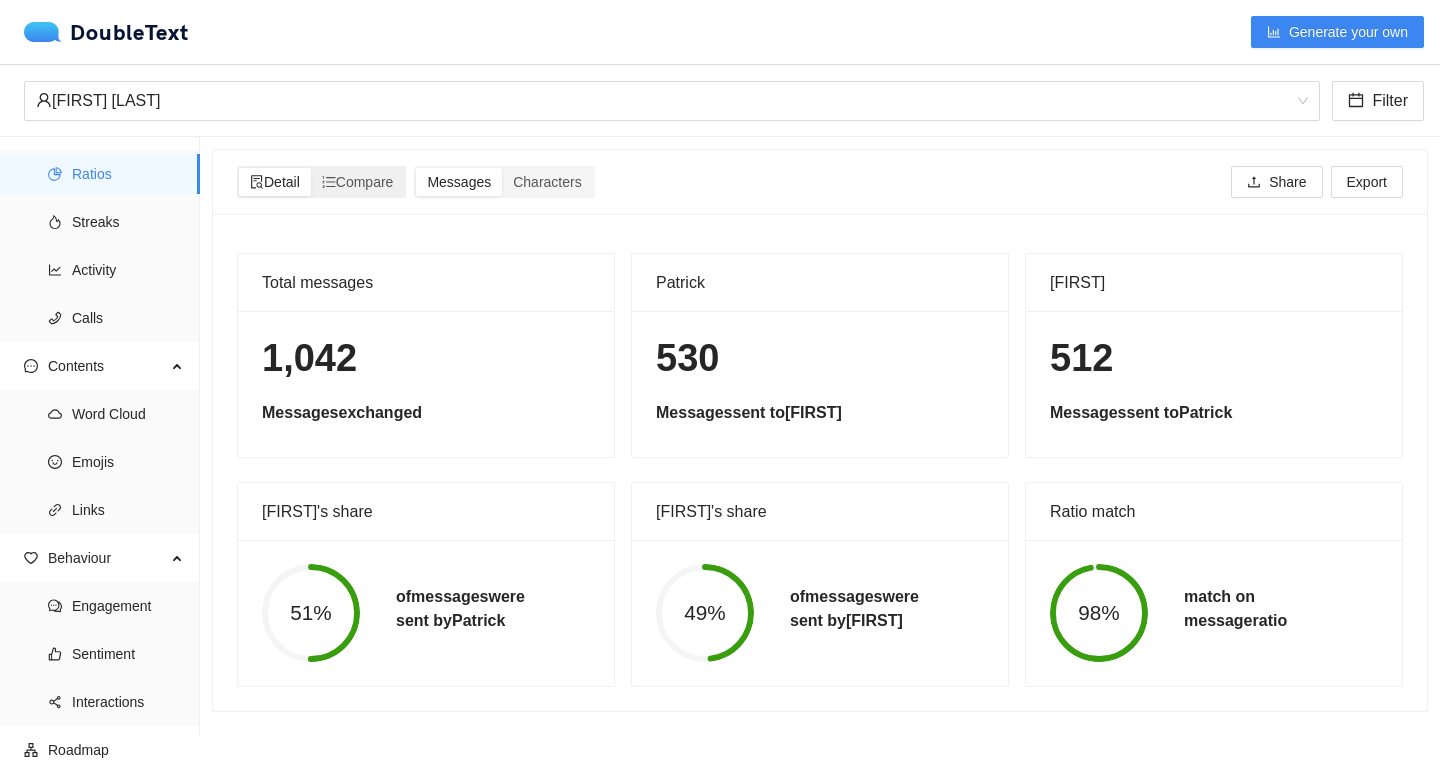 click on "Detail" at bounding box center [275, 182] 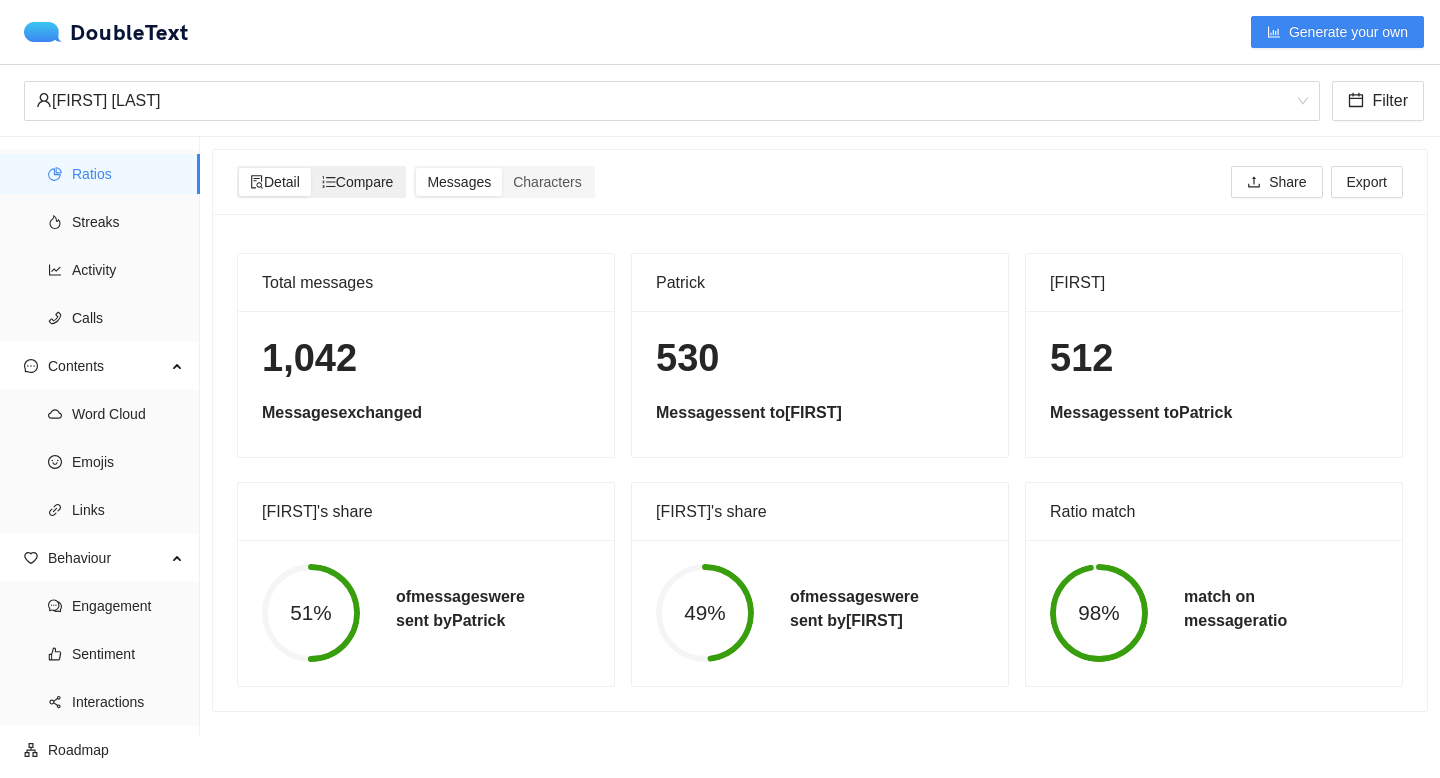 click on "Compare" at bounding box center [358, 182] 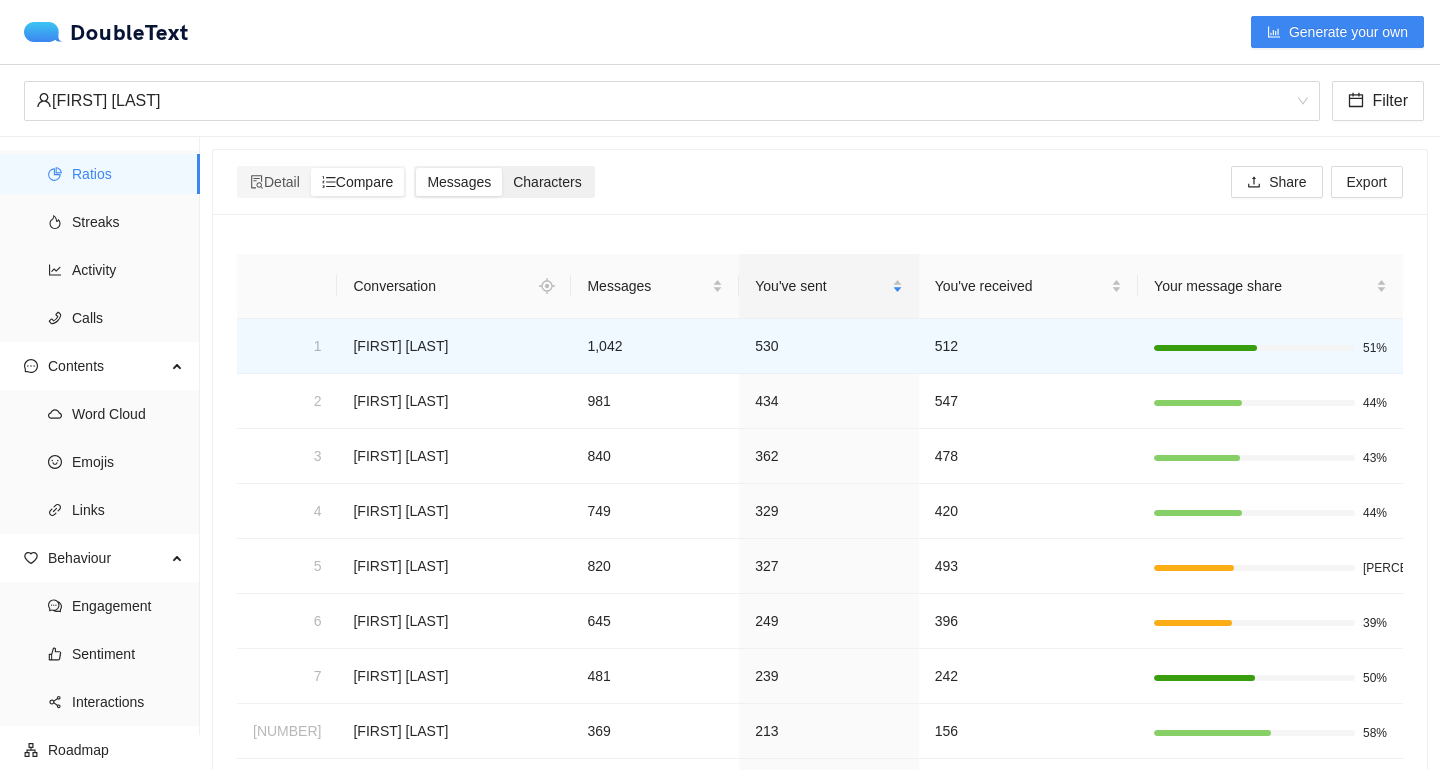click on "Characters" at bounding box center (547, 182) 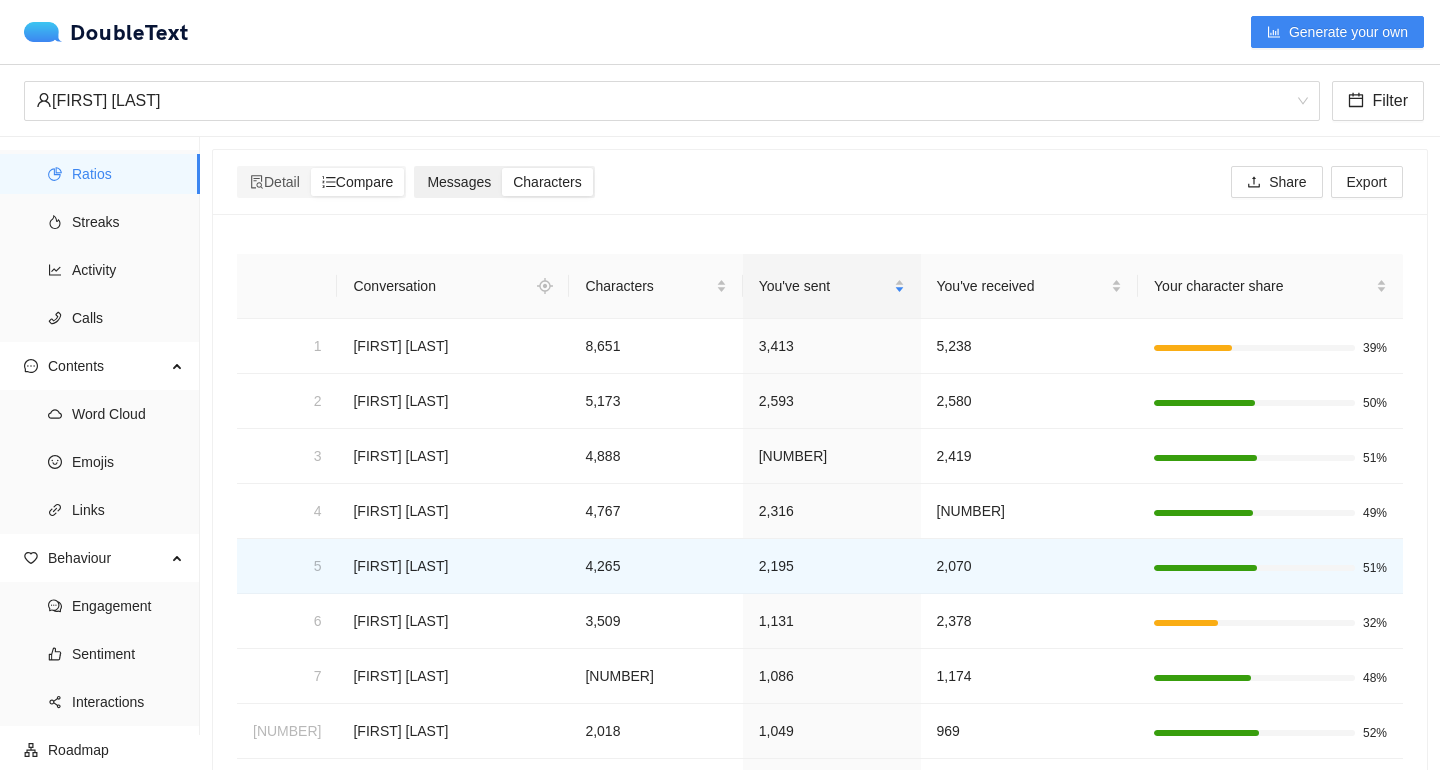click on "Messages" at bounding box center (459, 182) 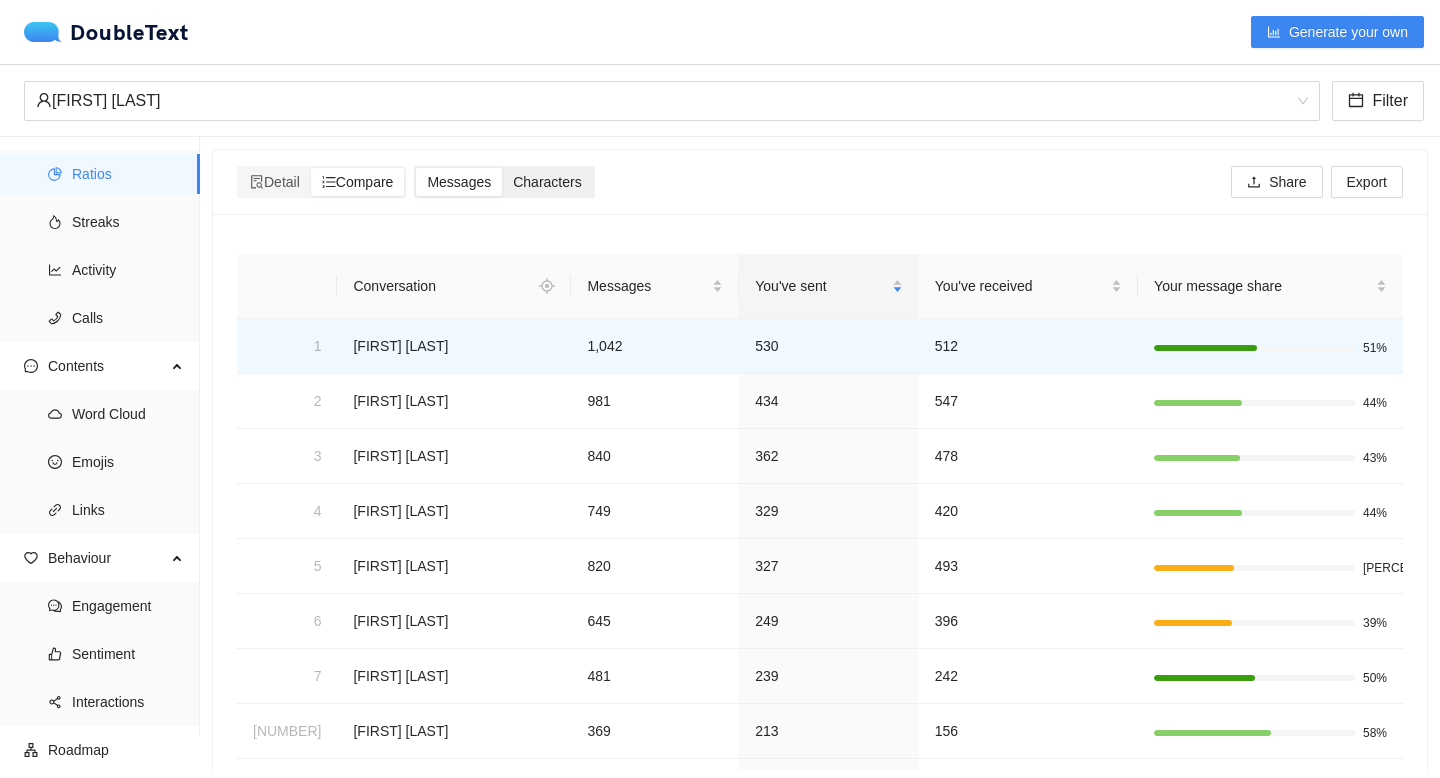 click on "Characters" at bounding box center [547, 182] 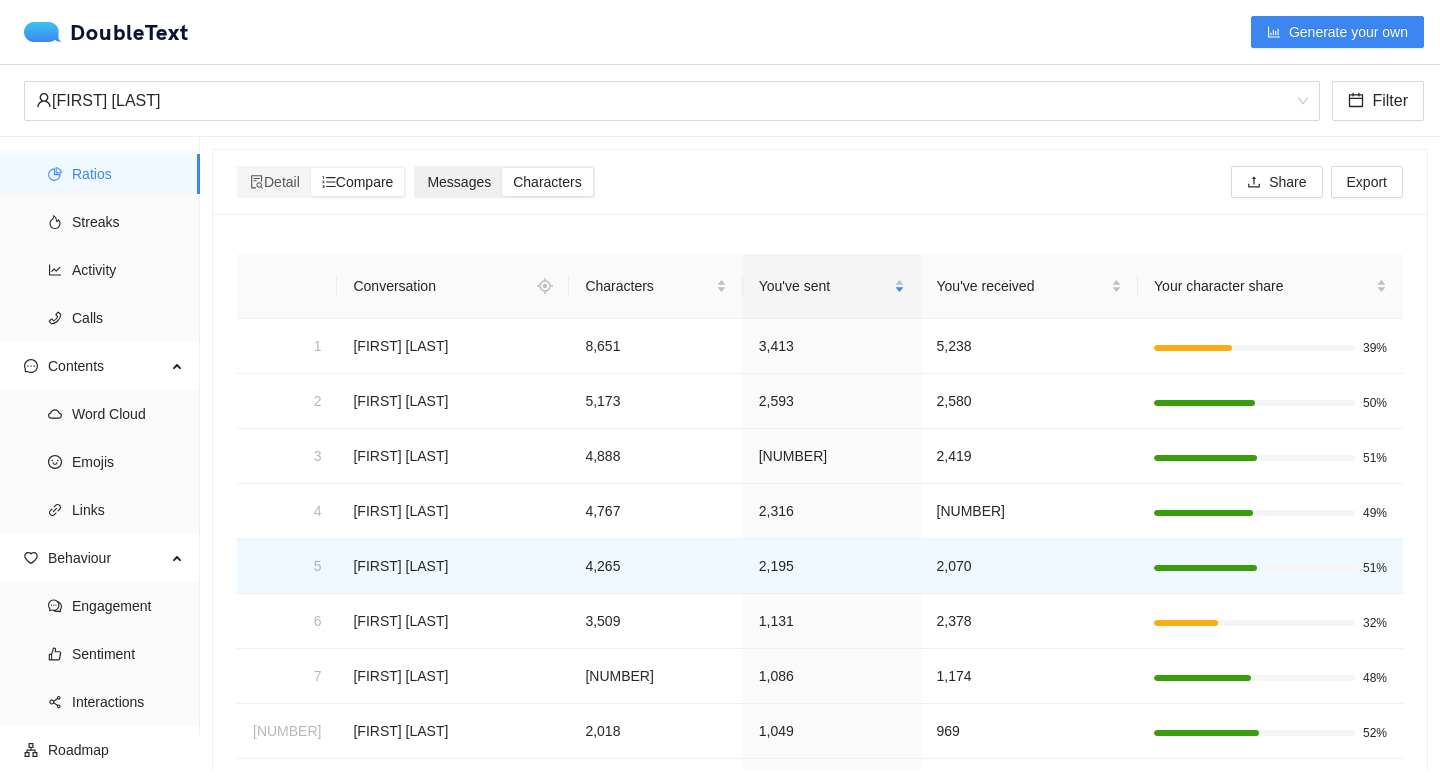 click on "Messages" at bounding box center (459, 182) 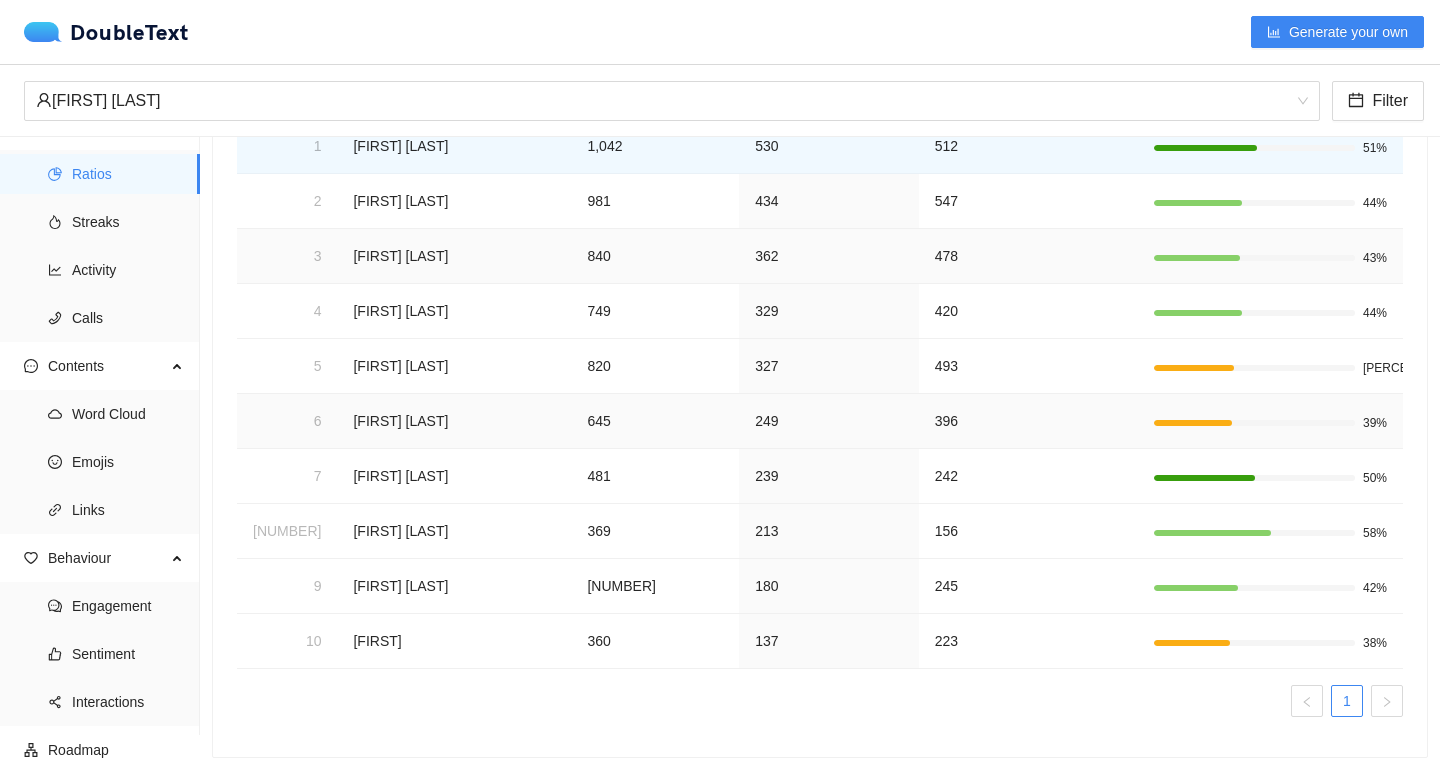 scroll, scrollTop: 0, scrollLeft: 0, axis: both 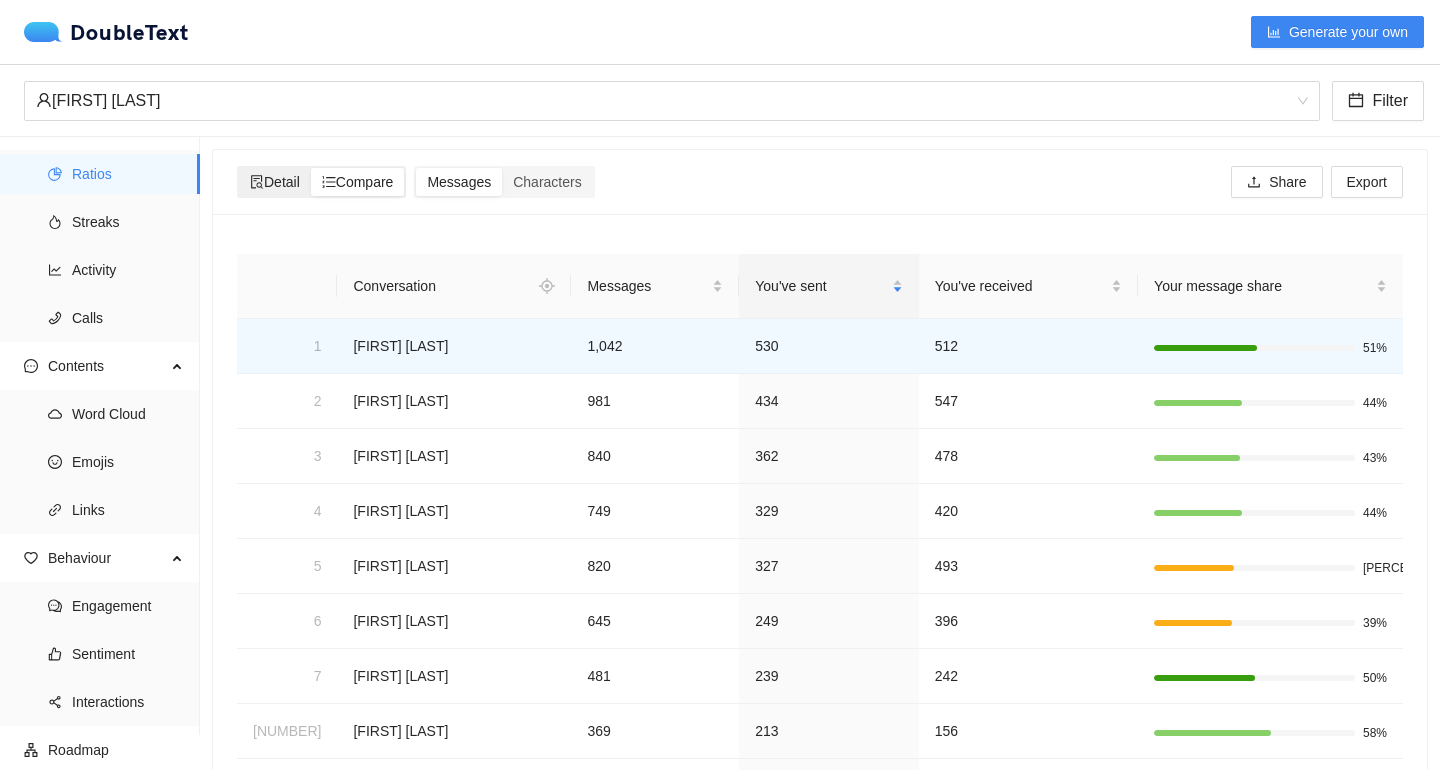 click 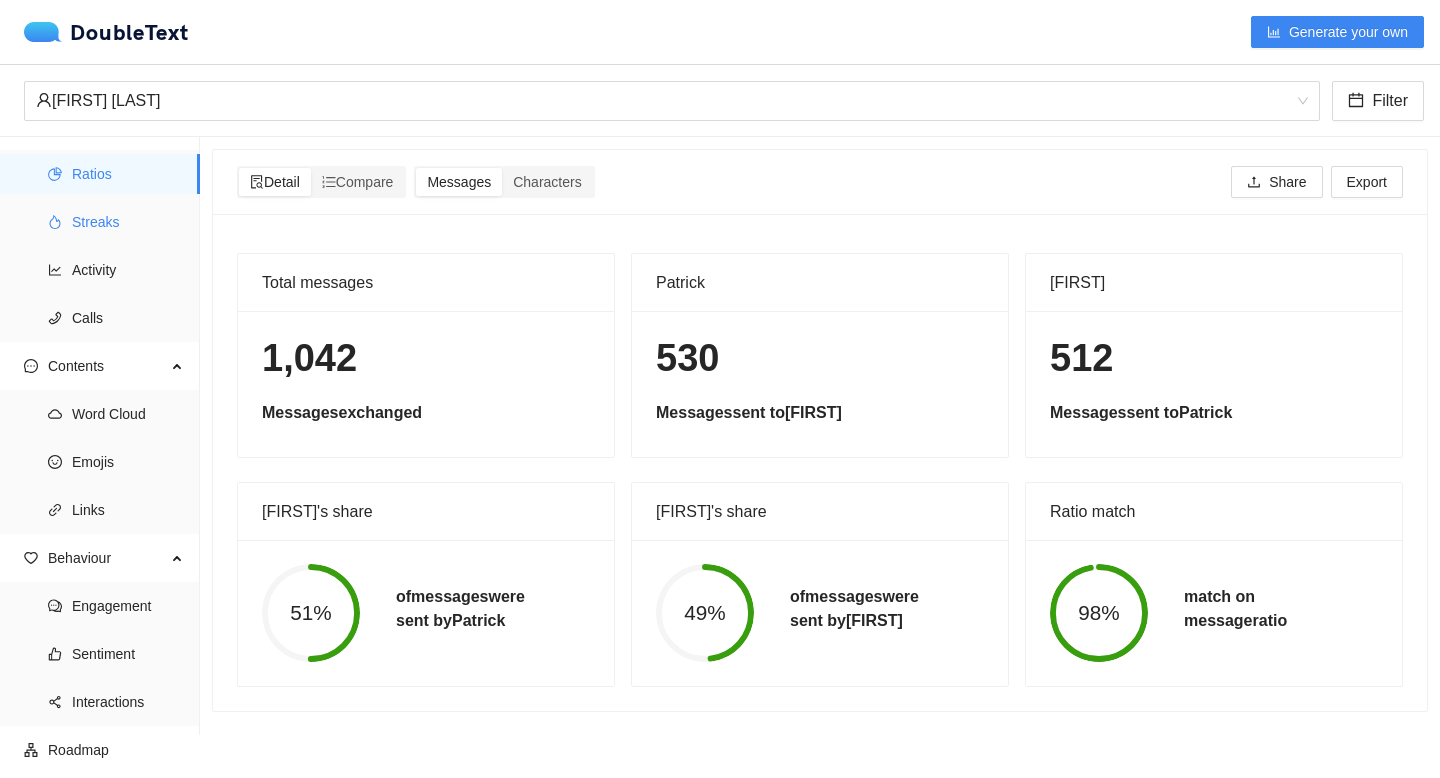 click on "Streaks" at bounding box center (128, 222) 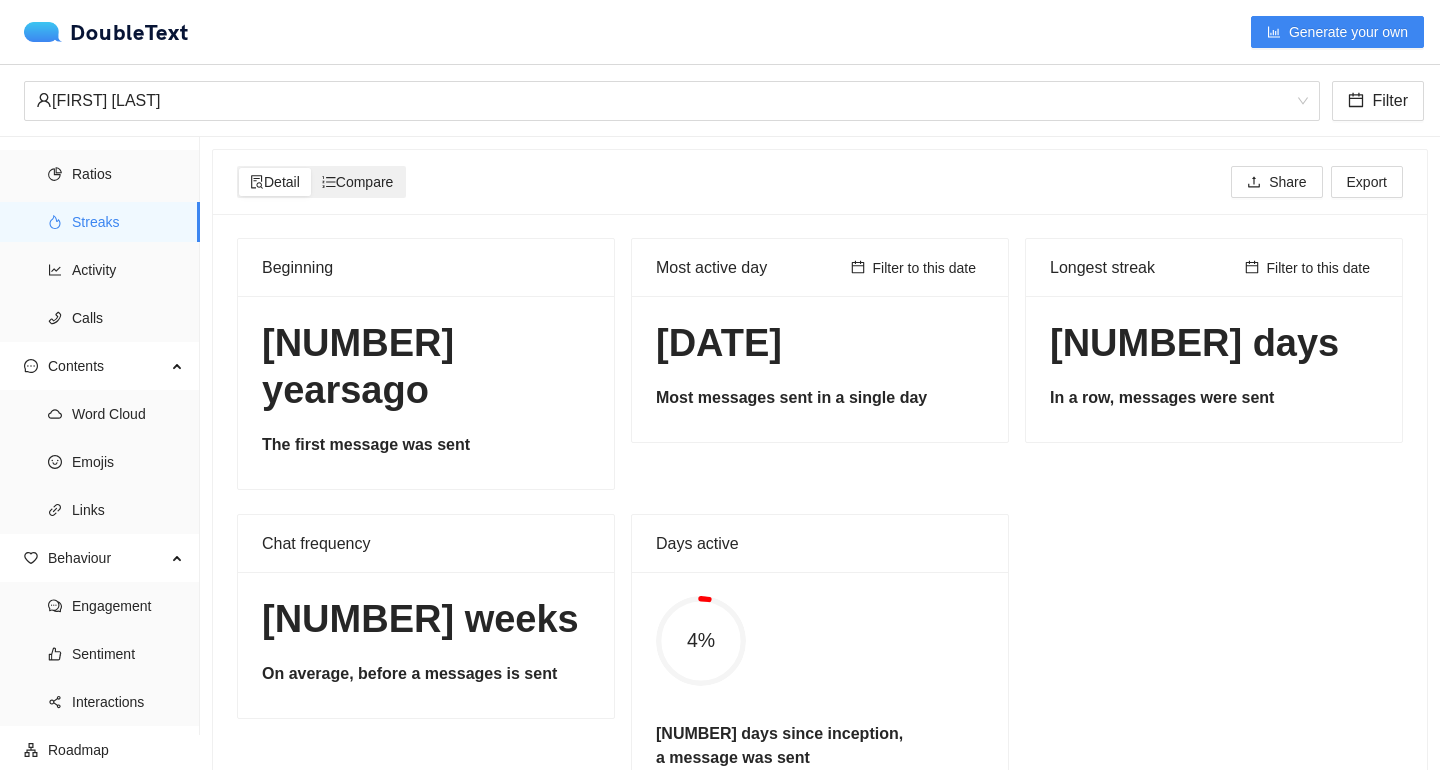 click on "Compare" at bounding box center [358, 182] 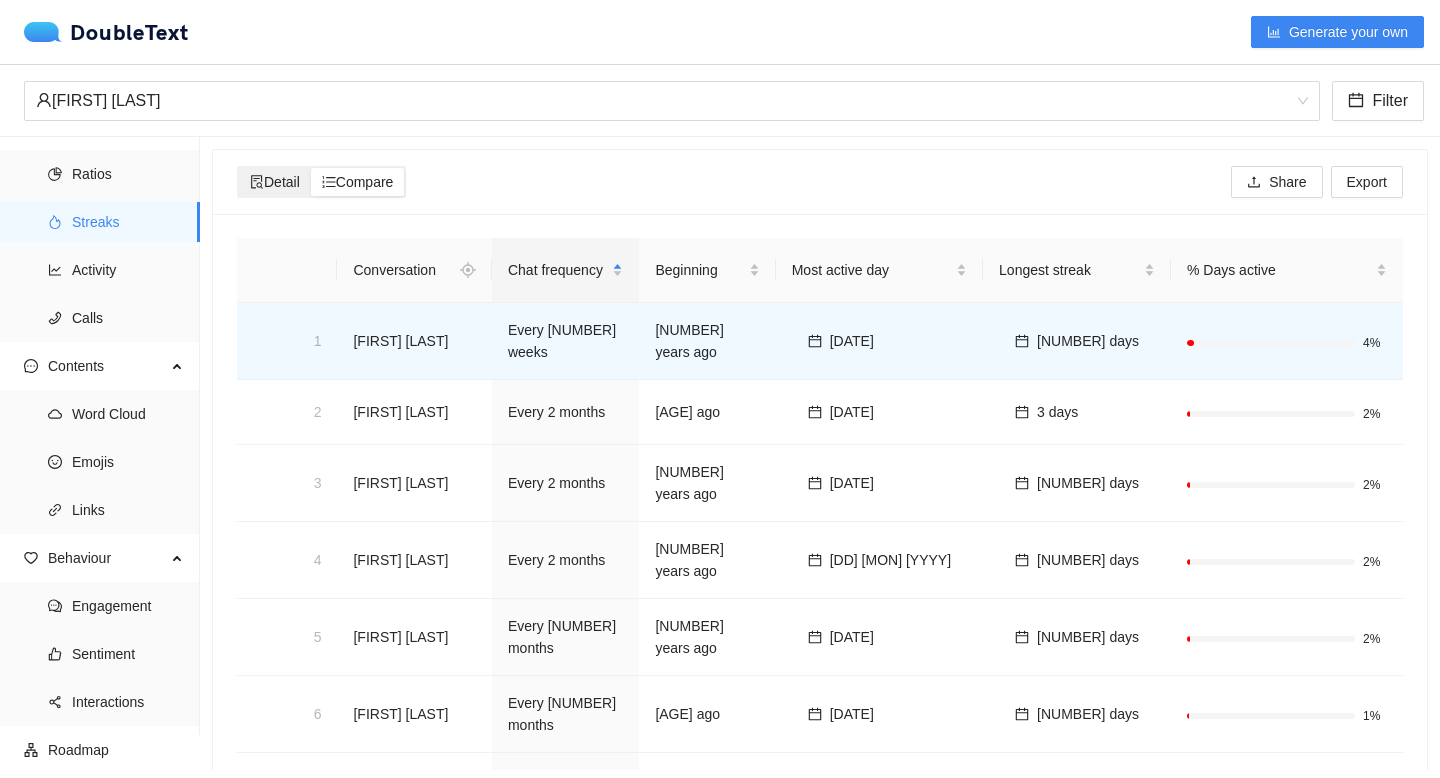 click on "Detail" at bounding box center [275, 182] 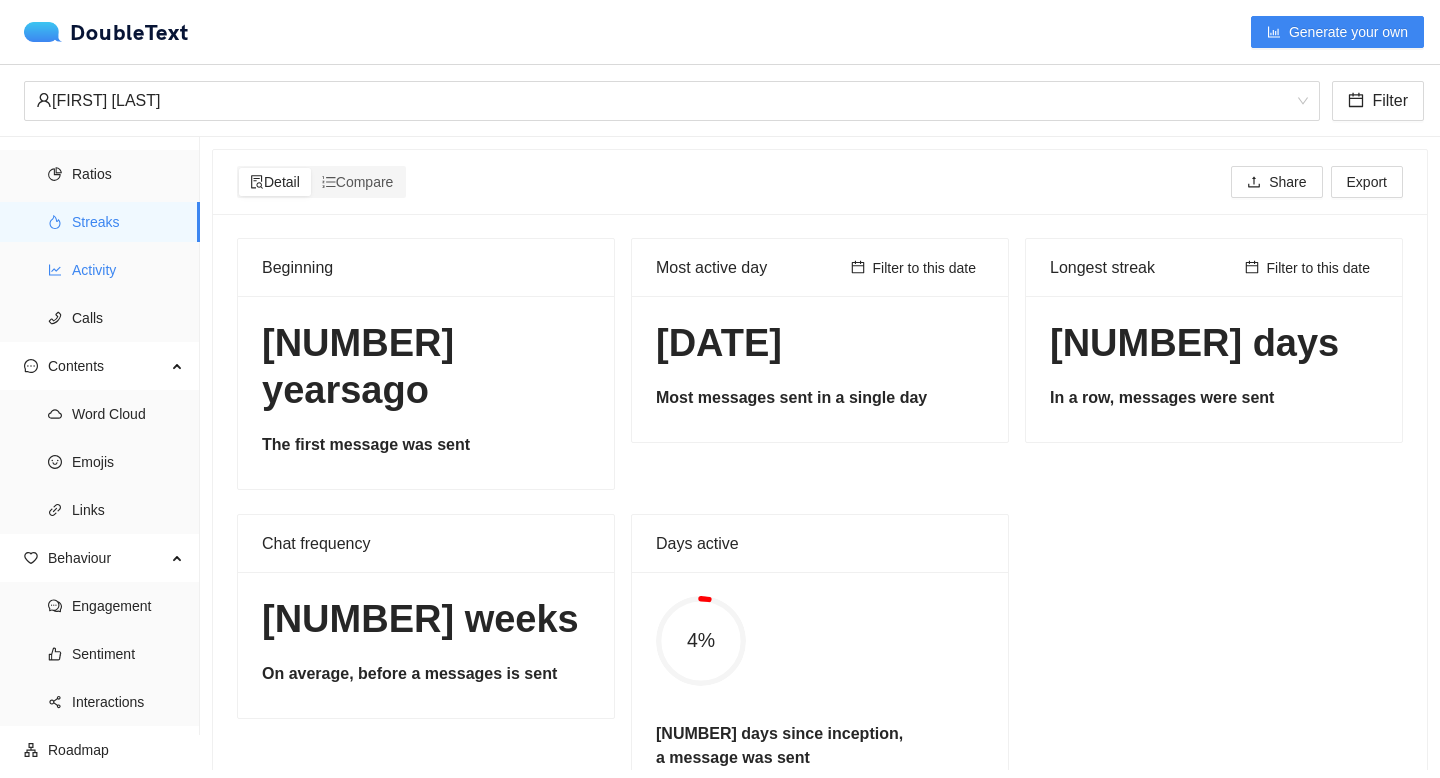 click on "Activity" at bounding box center (100, 270) 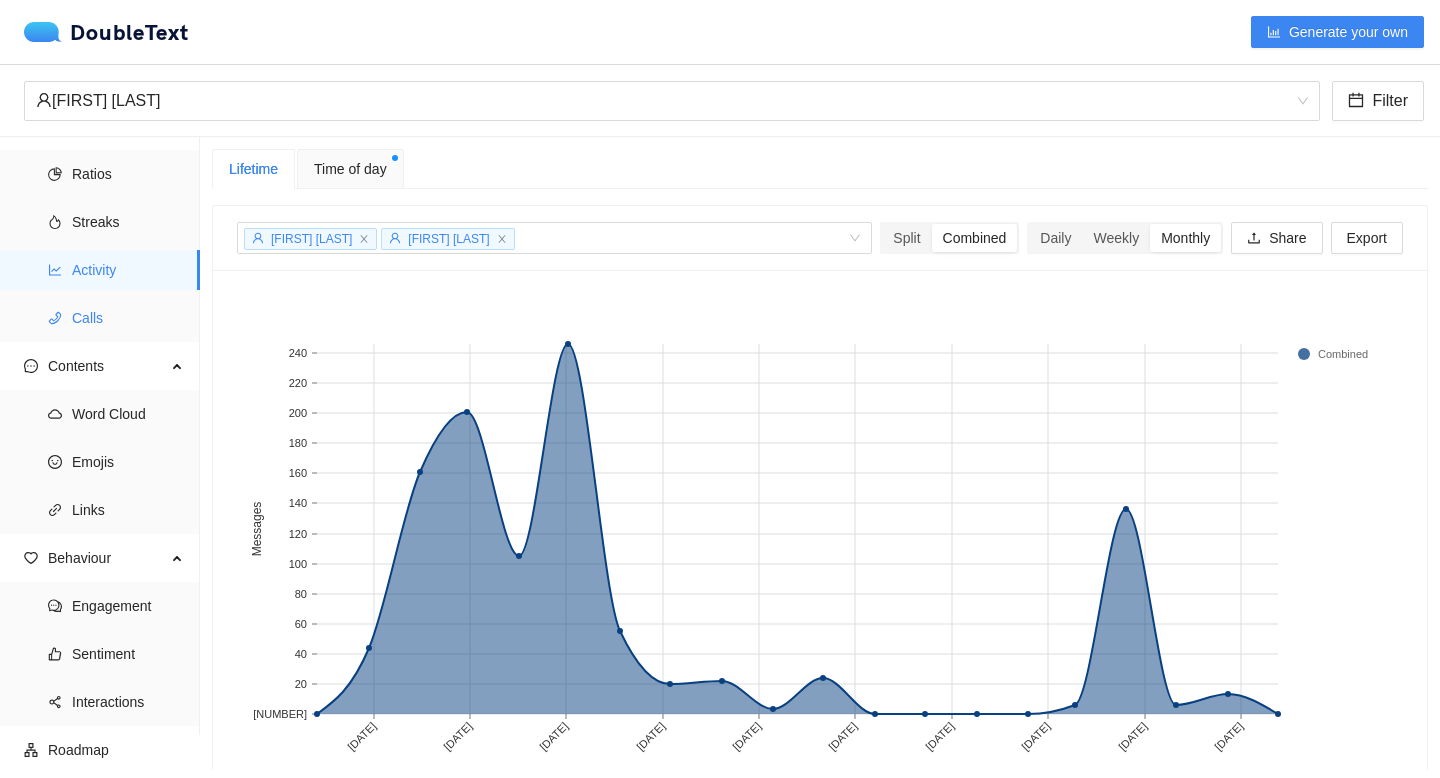 click on "Calls" at bounding box center (128, 318) 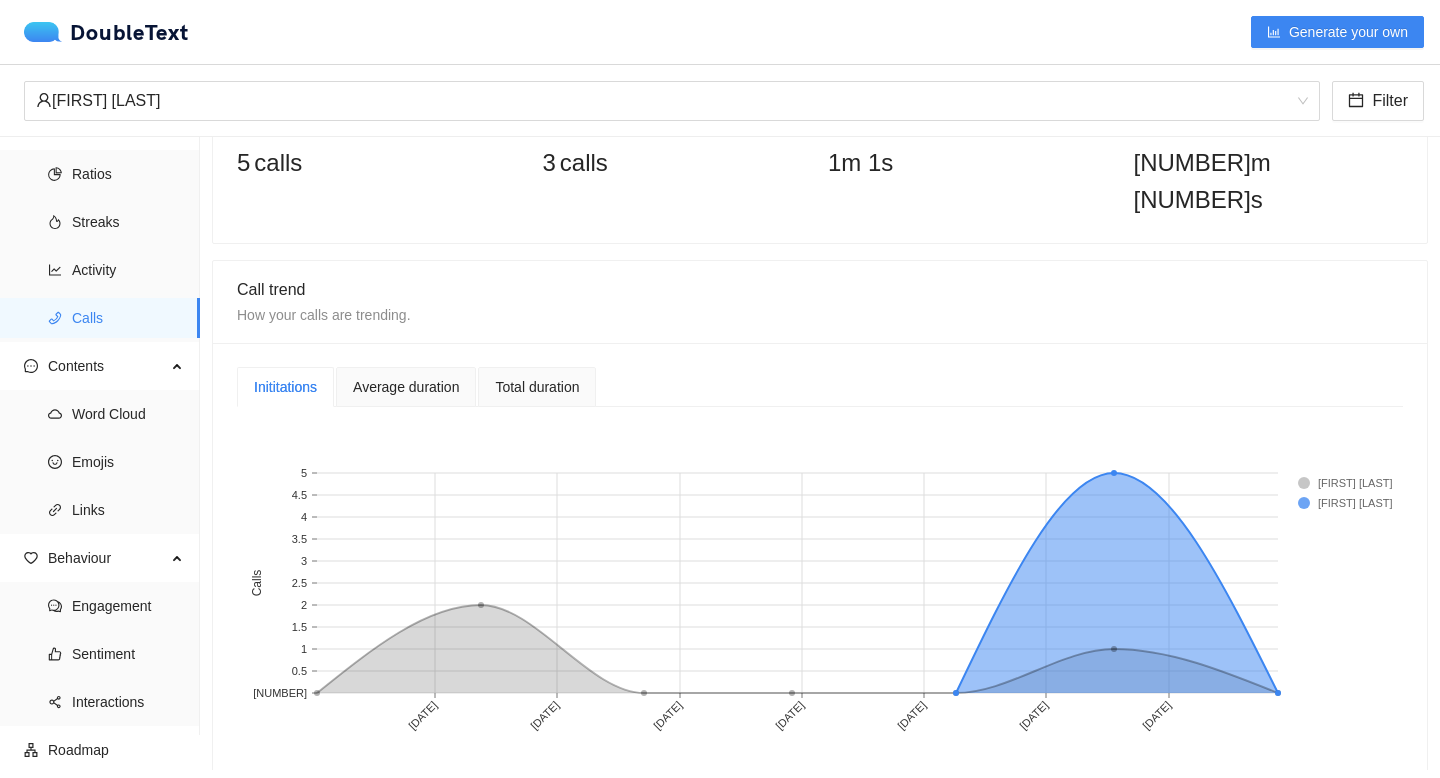 scroll, scrollTop: 209, scrollLeft: 0, axis: vertical 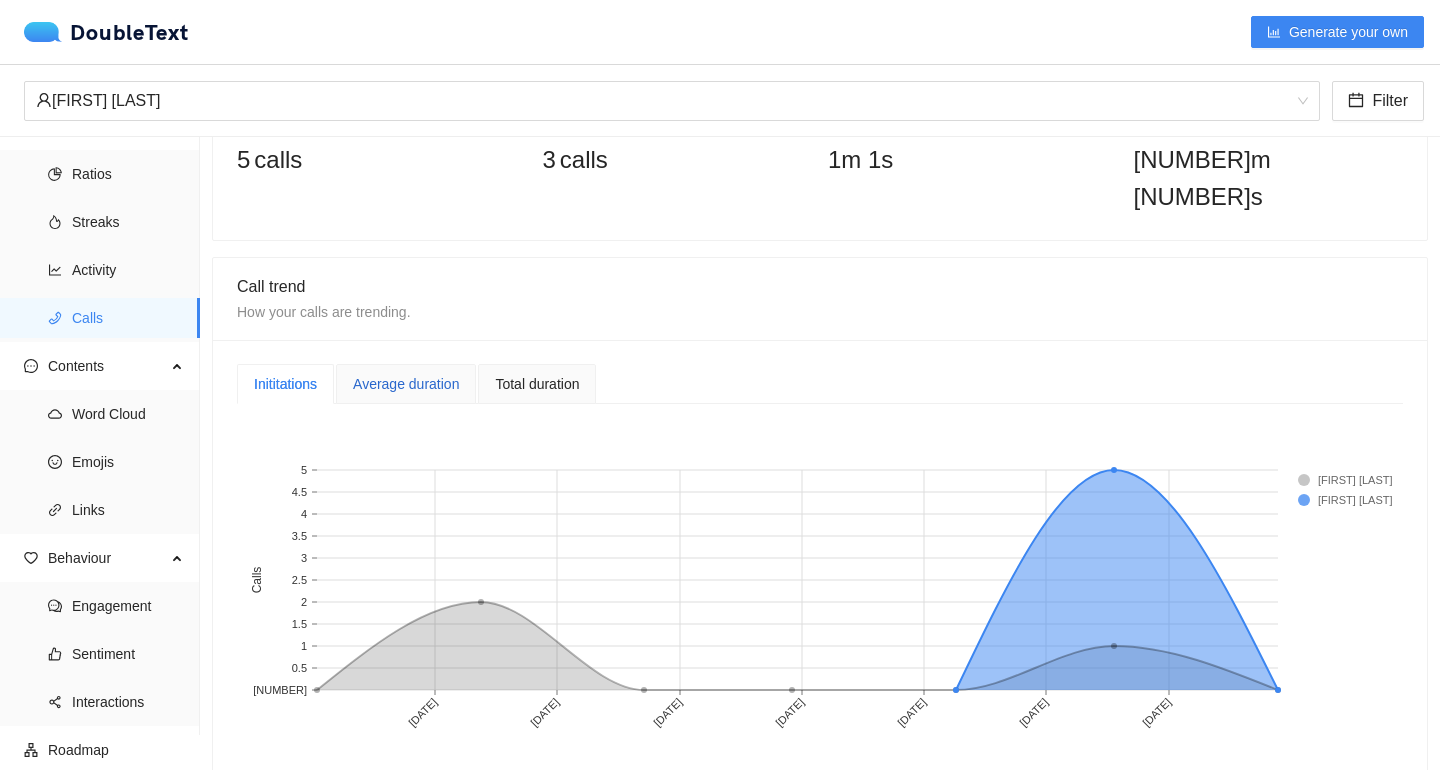 click on "Average duration" at bounding box center [406, 384] 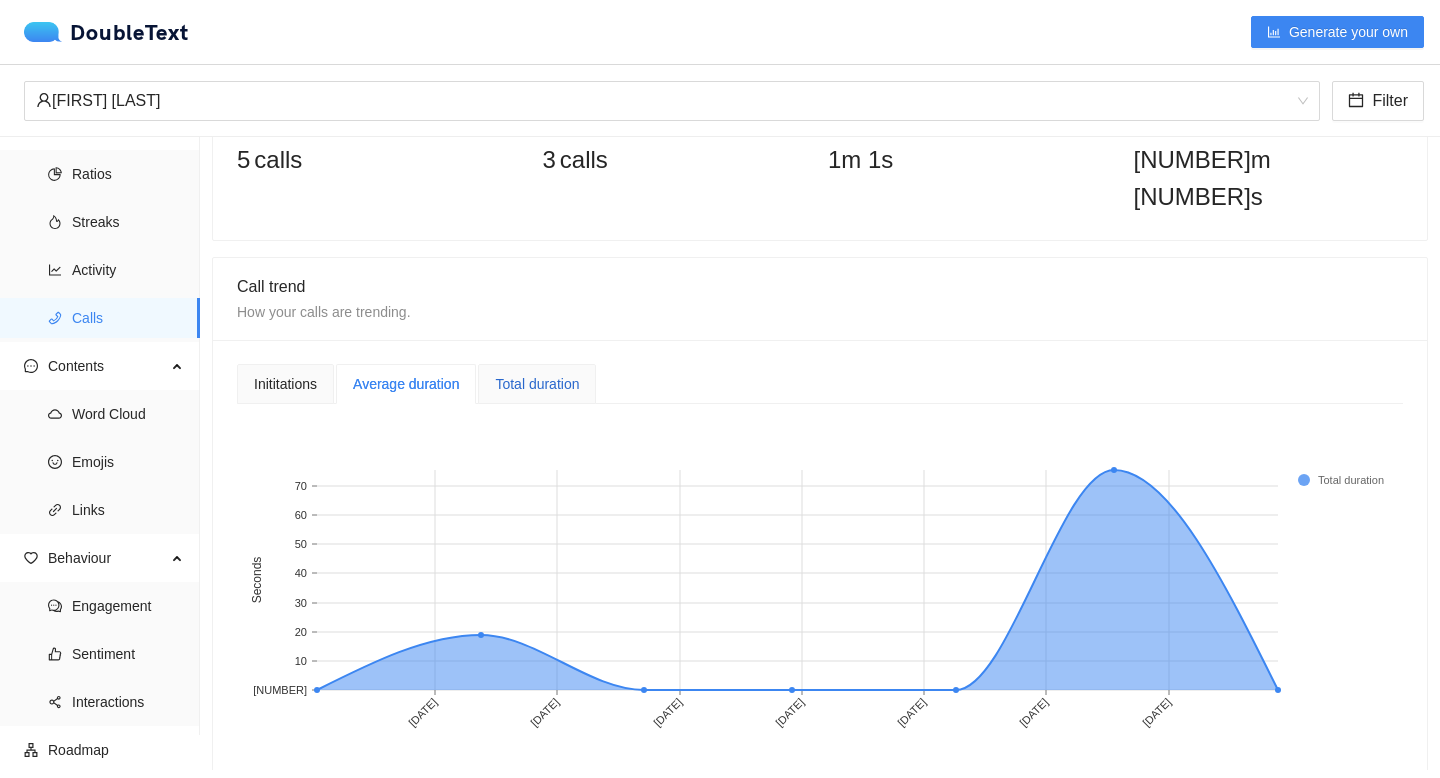 click on "Total duration" at bounding box center [537, 384] 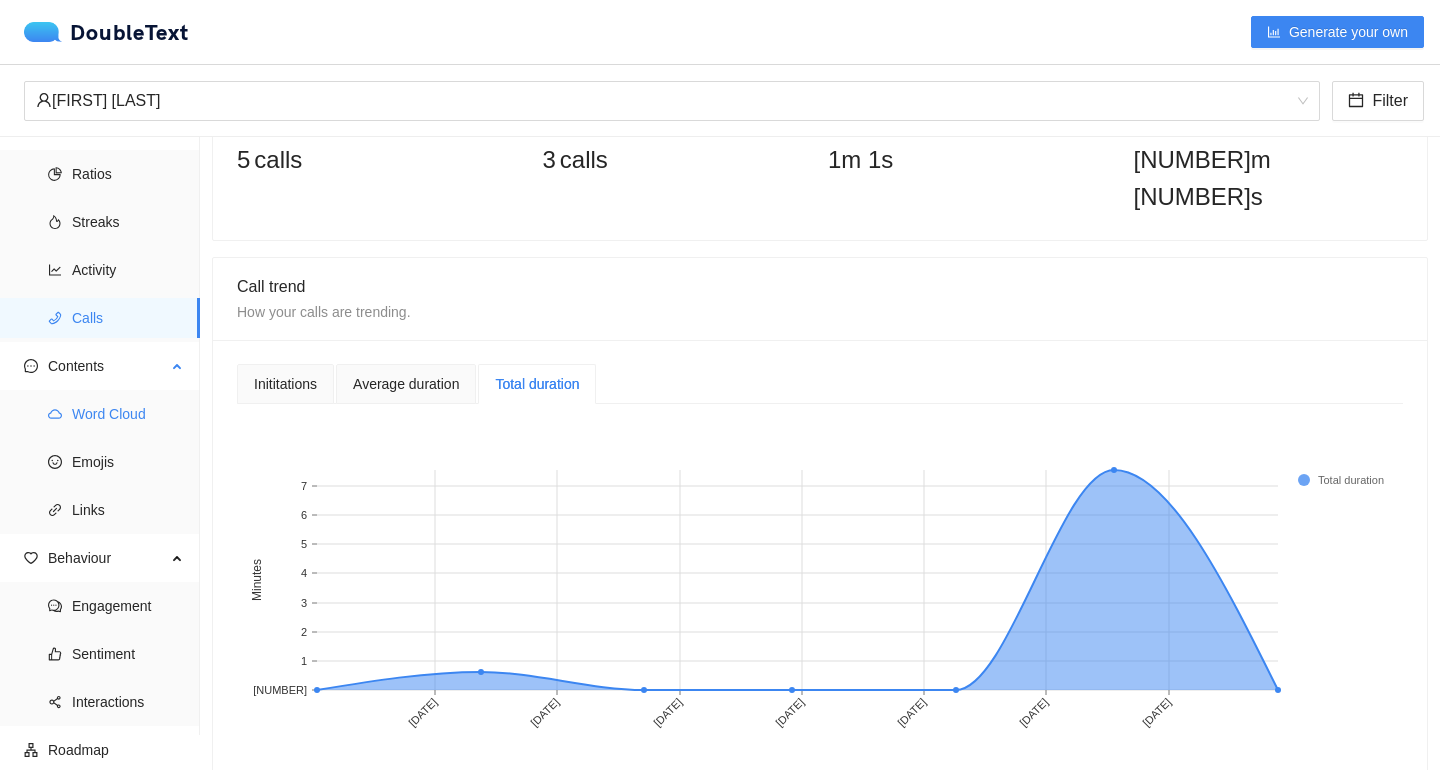 click on "Word Cloud" at bounding box center (128, 414) 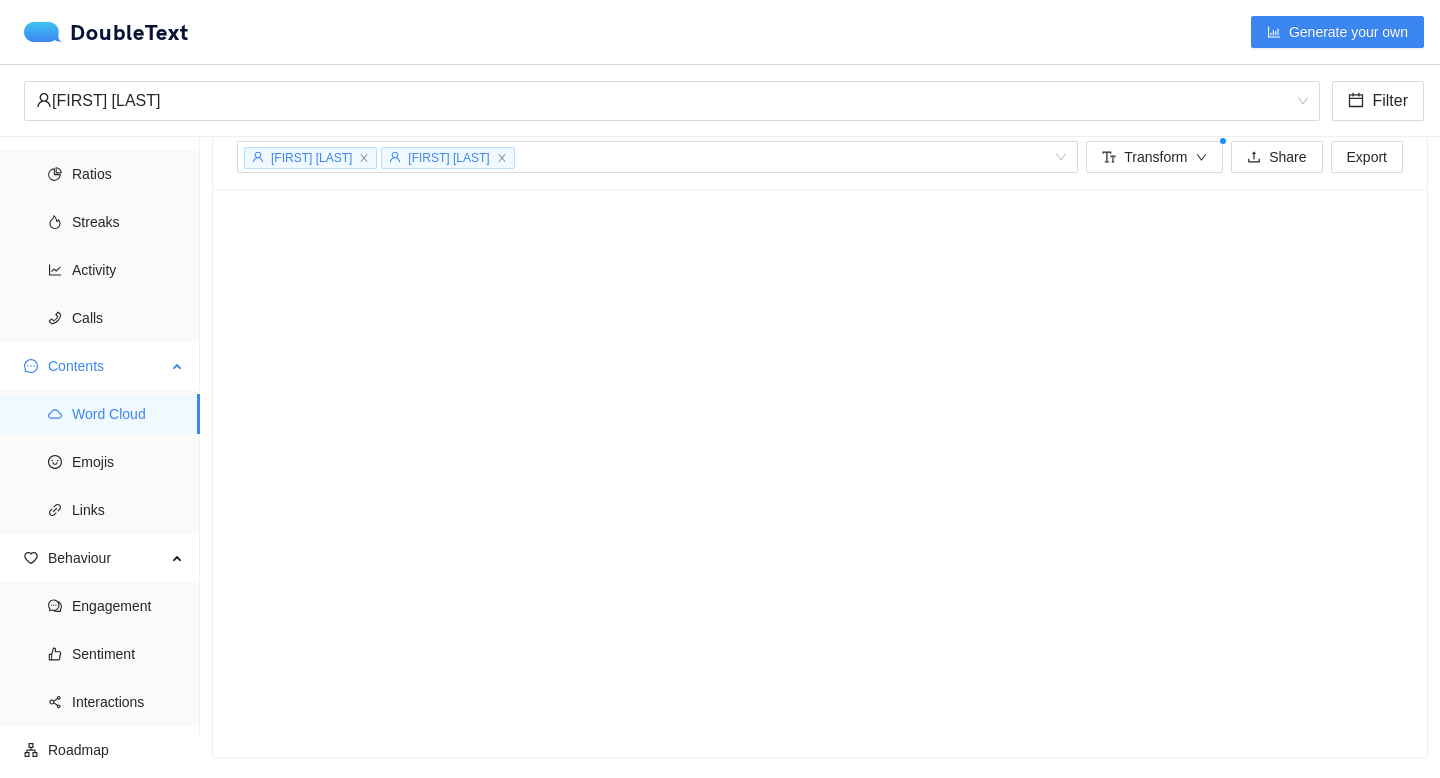 scroll, scrollTop: 25, scrollLeft: 0, axis: vertical 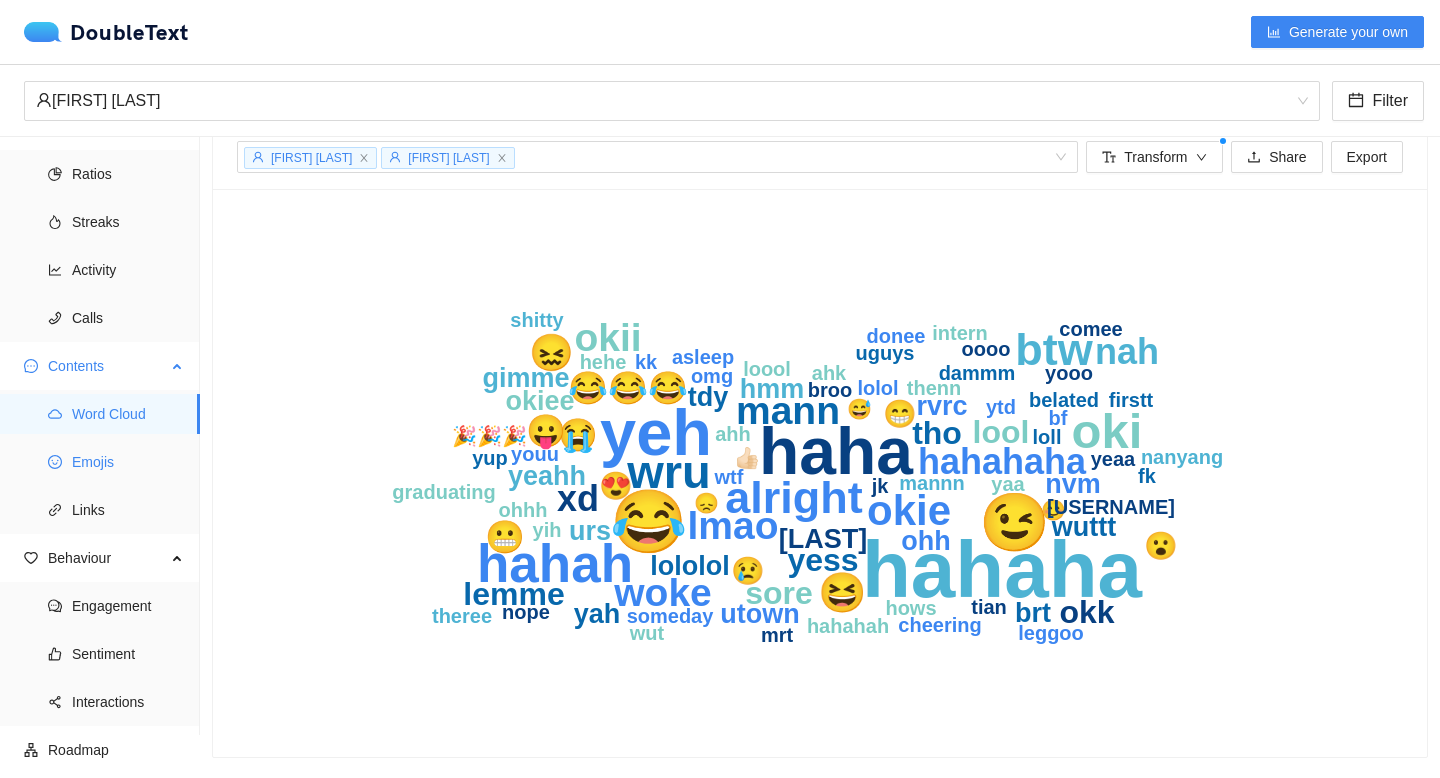 click on "Emojis" at bounding box center [128, 462] 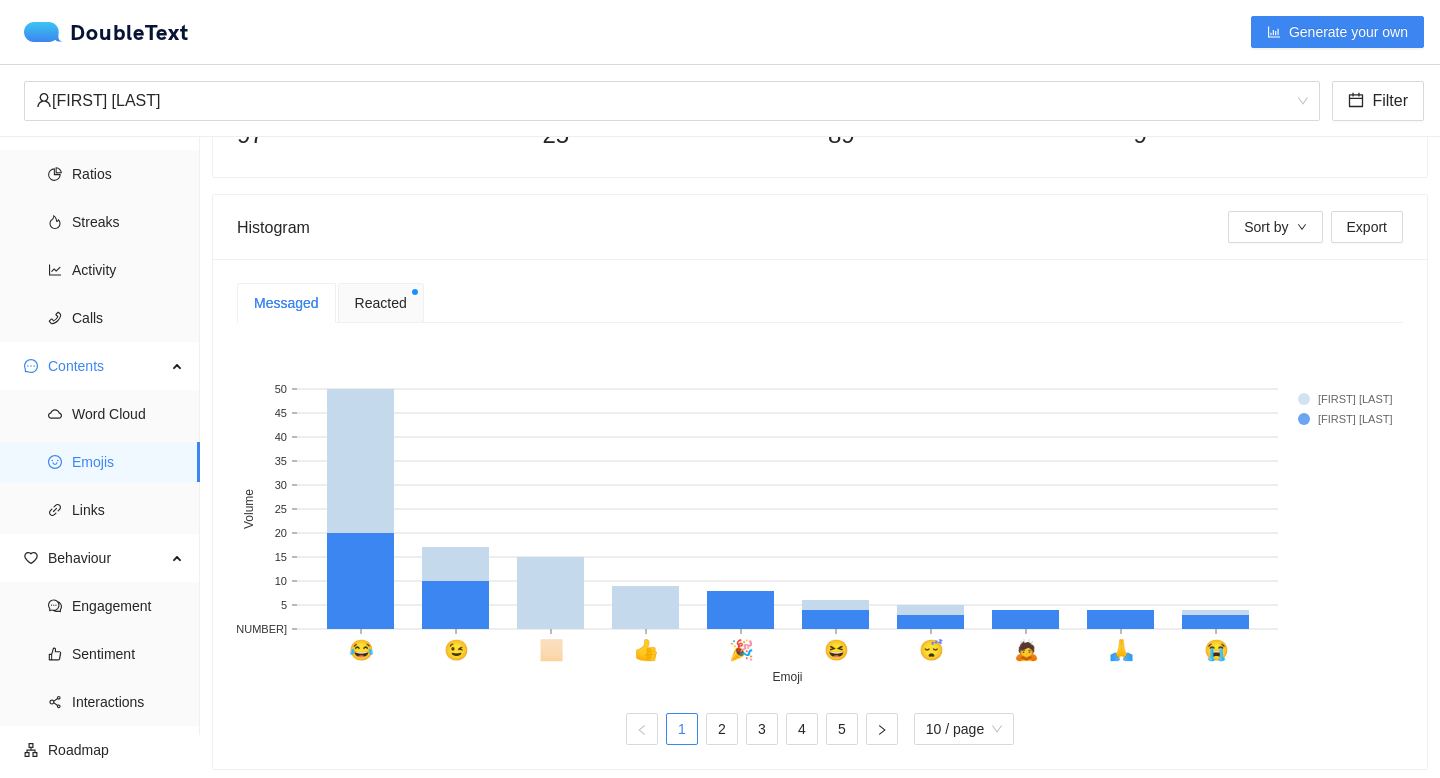scroll, scrollTop: 109, scrollLeft: 0, axis: vertical 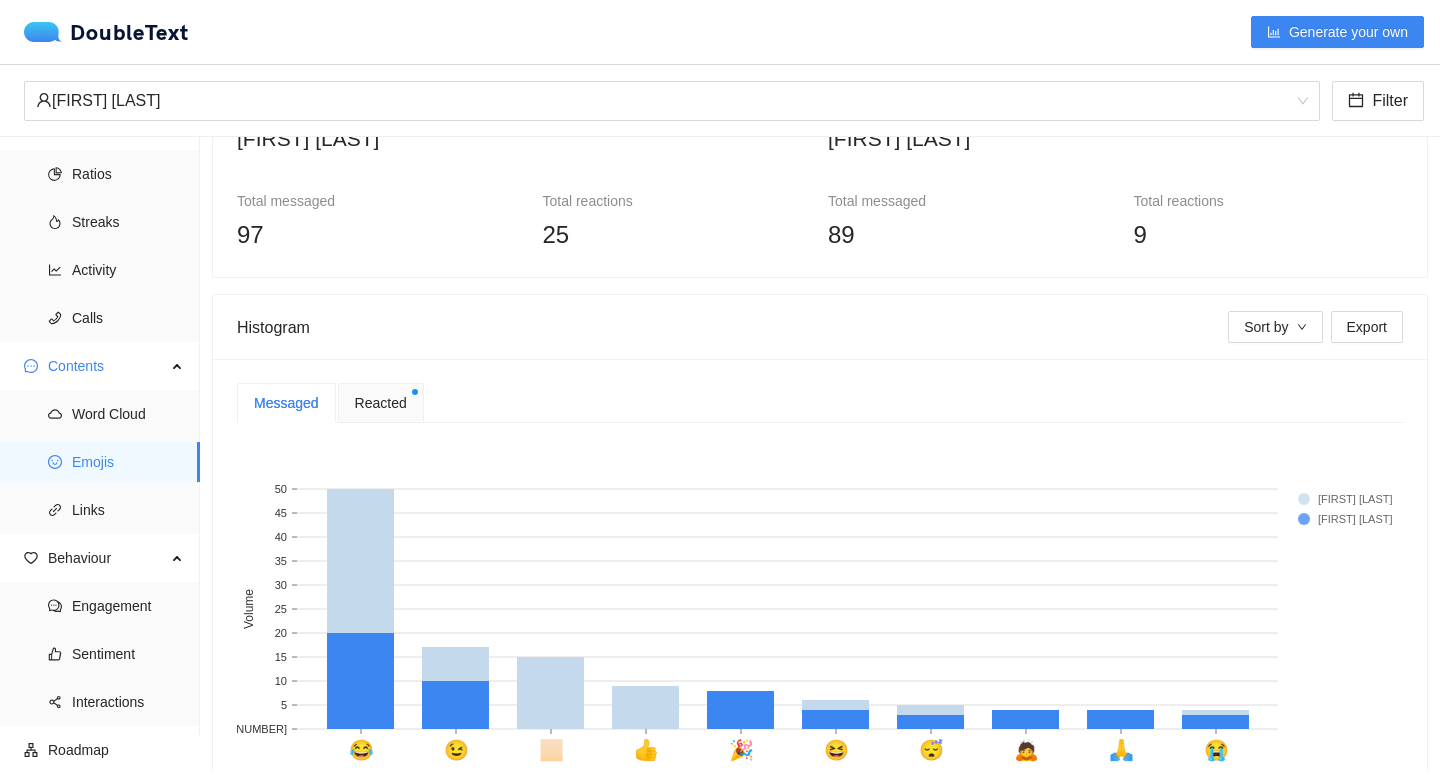click on "Reacted" at bounding box center (381, 403) 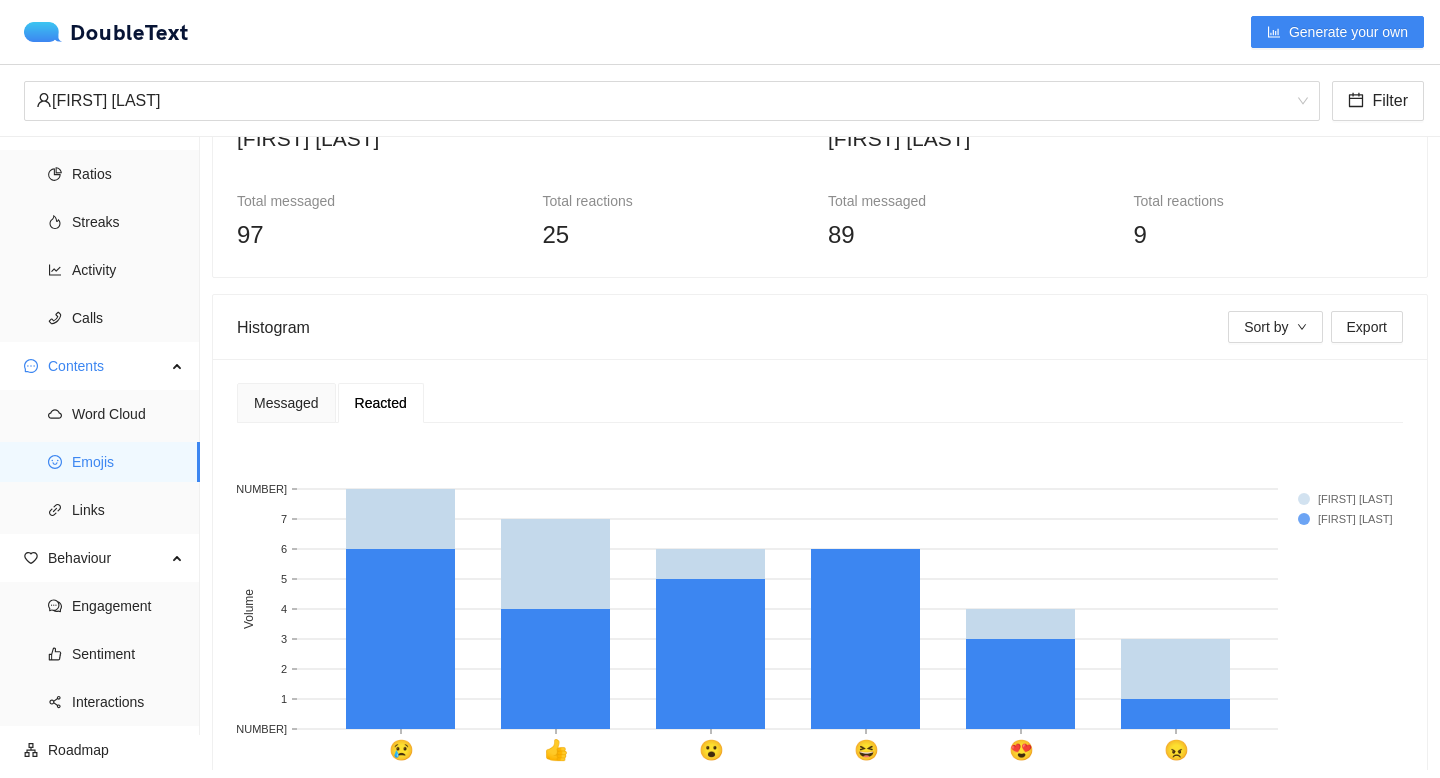 scroll, scrollTop: 53, scrollLeft: 0, axis: vertical 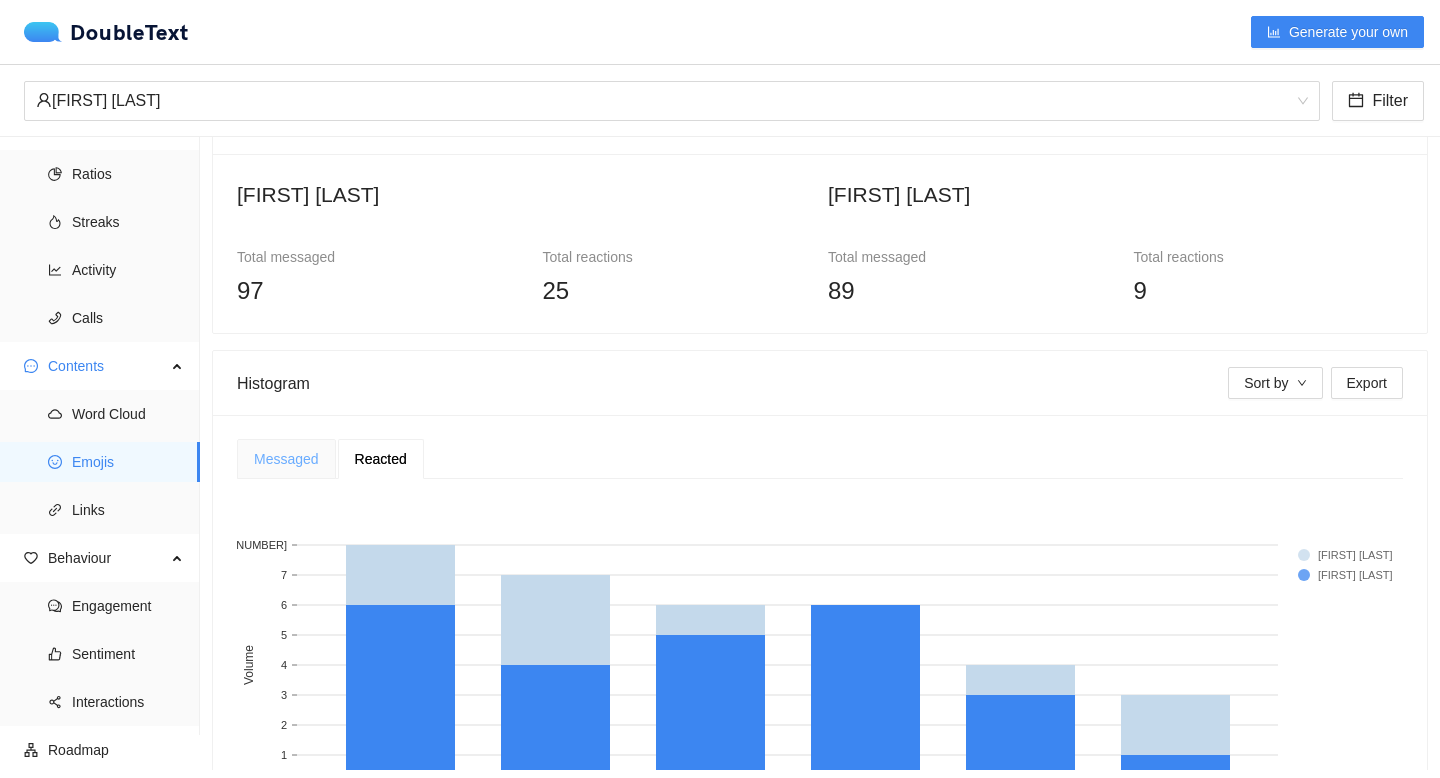 click on "Messaged" at bounding box center (286, 459) 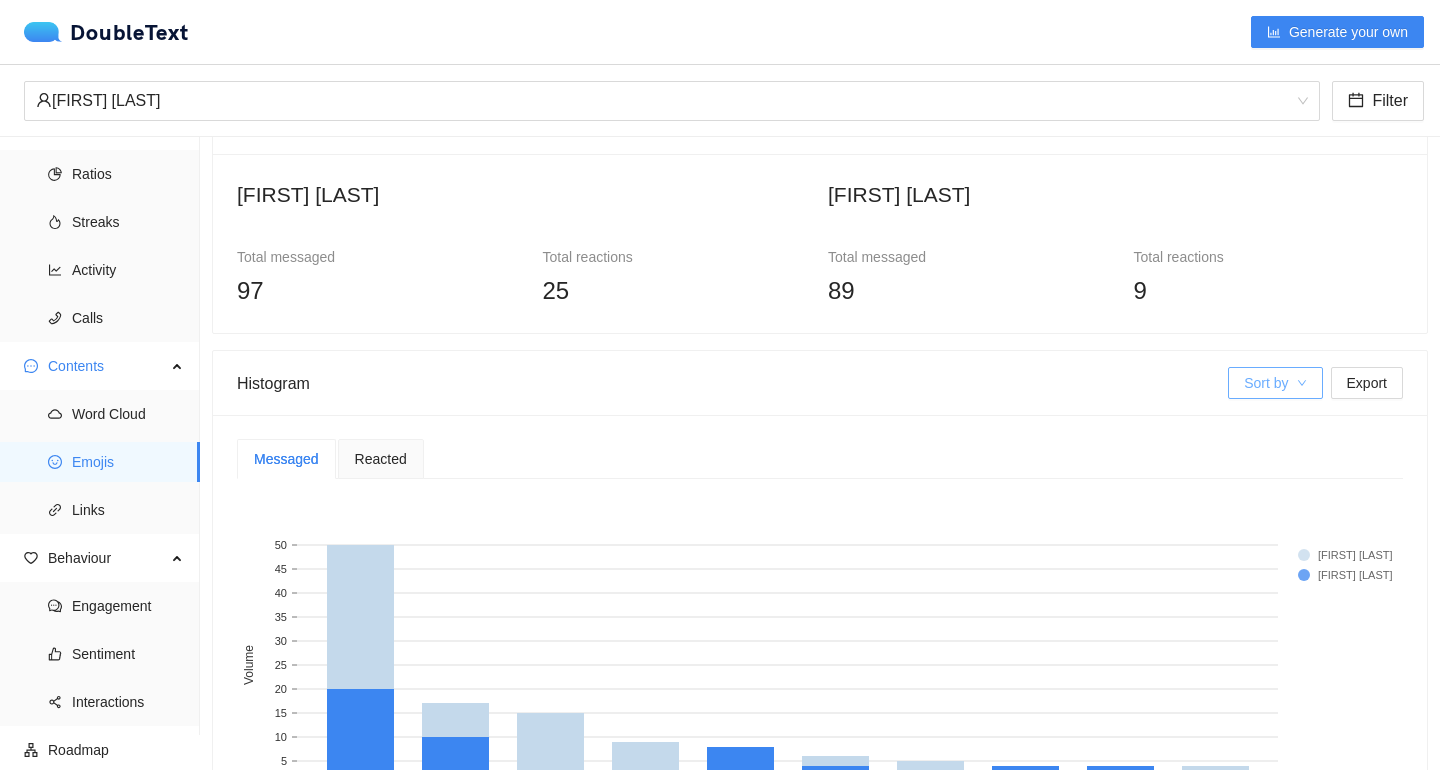 click on "Sort by" at bounding box center [1266, 383] 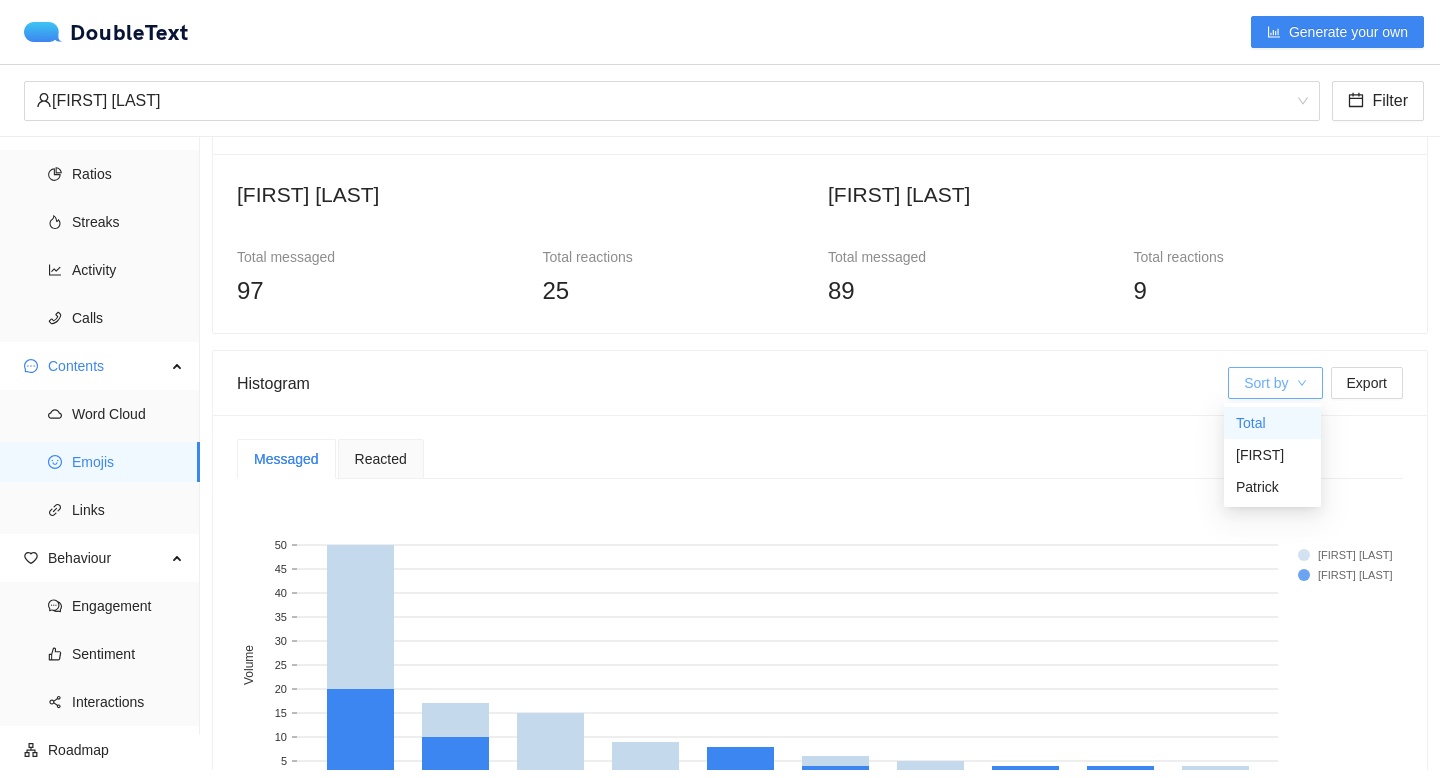click on "Sort by" at bounding box center [1266, 383] 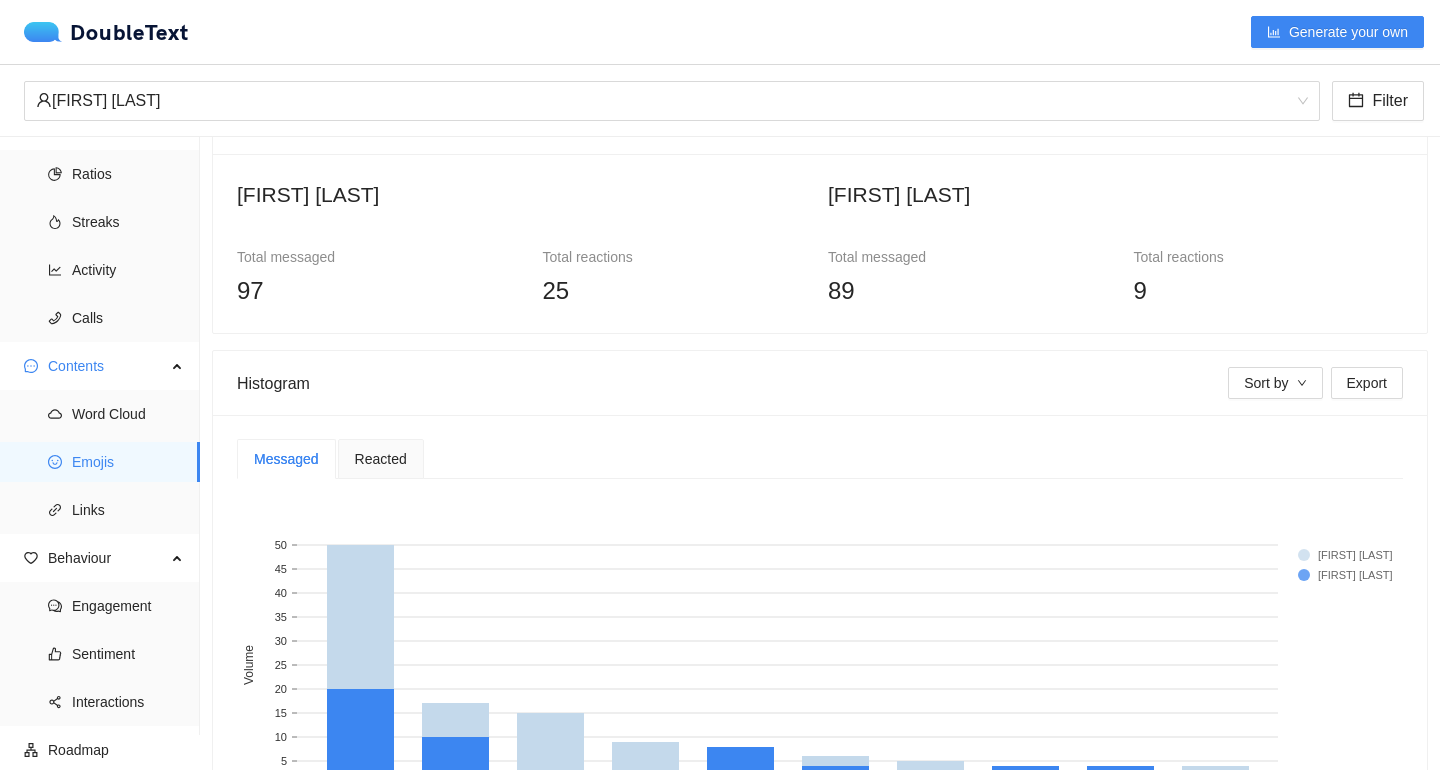 click on "Histogram" at bounding box center (732, 383) 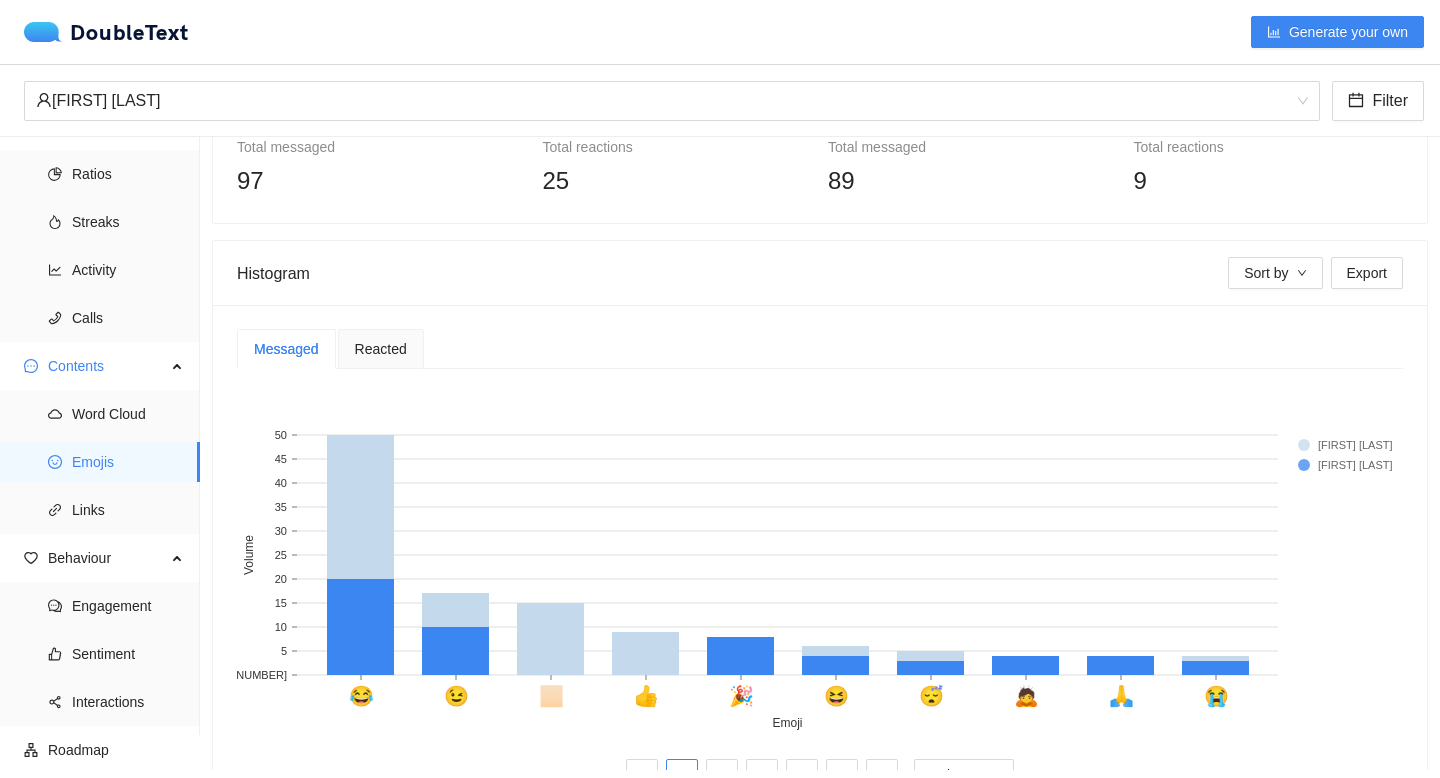 scroll, scrollTop: 192, scrollLeft: 0, axis: vertical 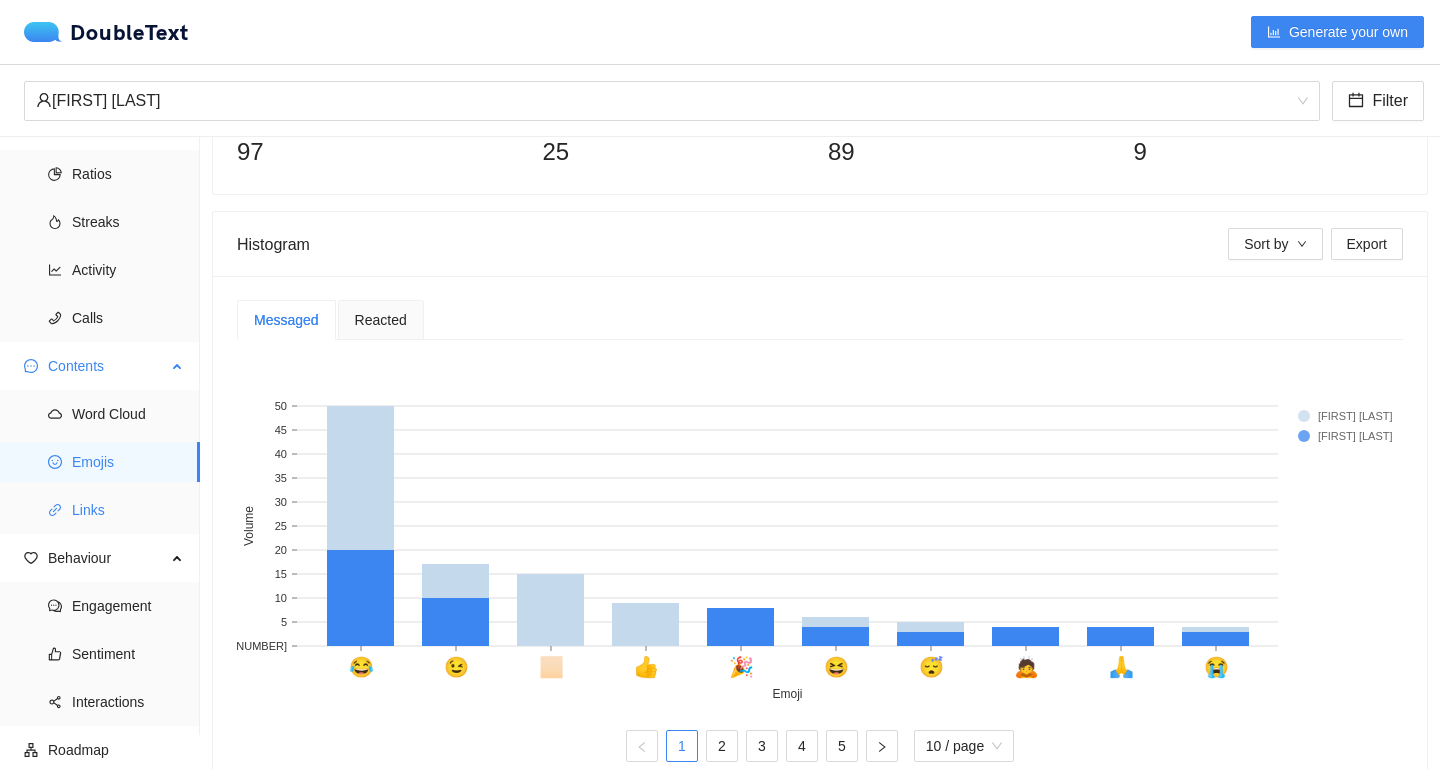 click on "Links" at bounding box center [128, 510] 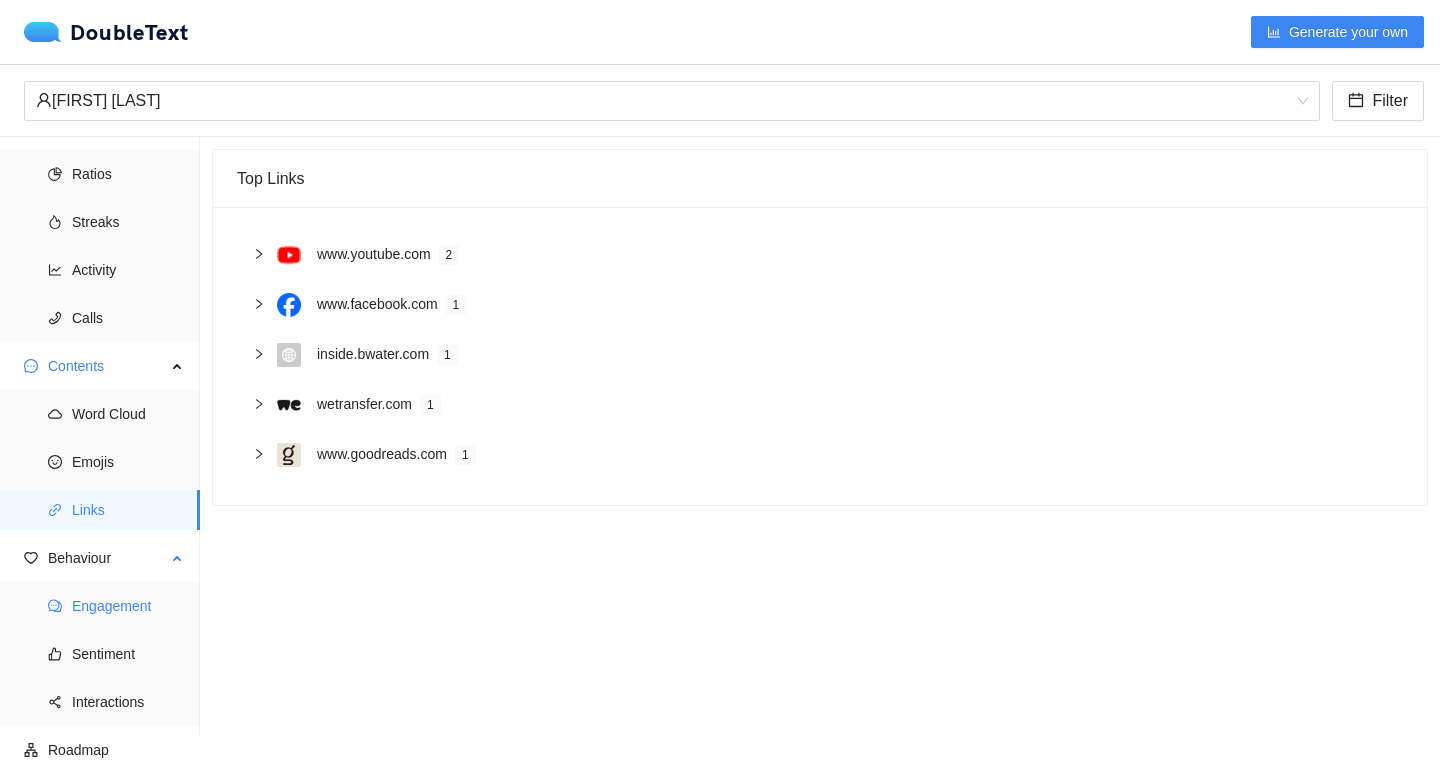 click on "Engagement" at bounding box center [128, 606] 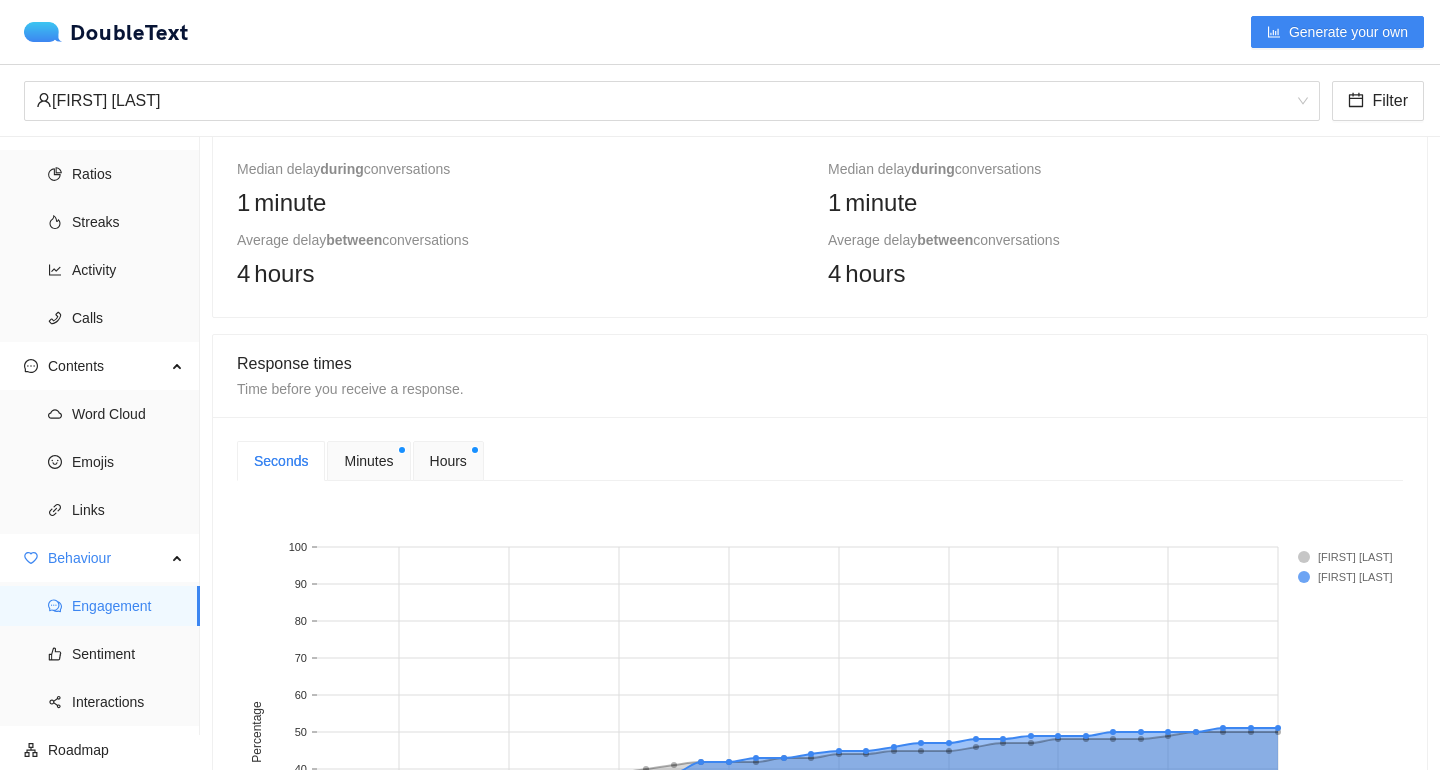 scroll, scrollTop: 451, scrollLeft: 0, axis: vertical 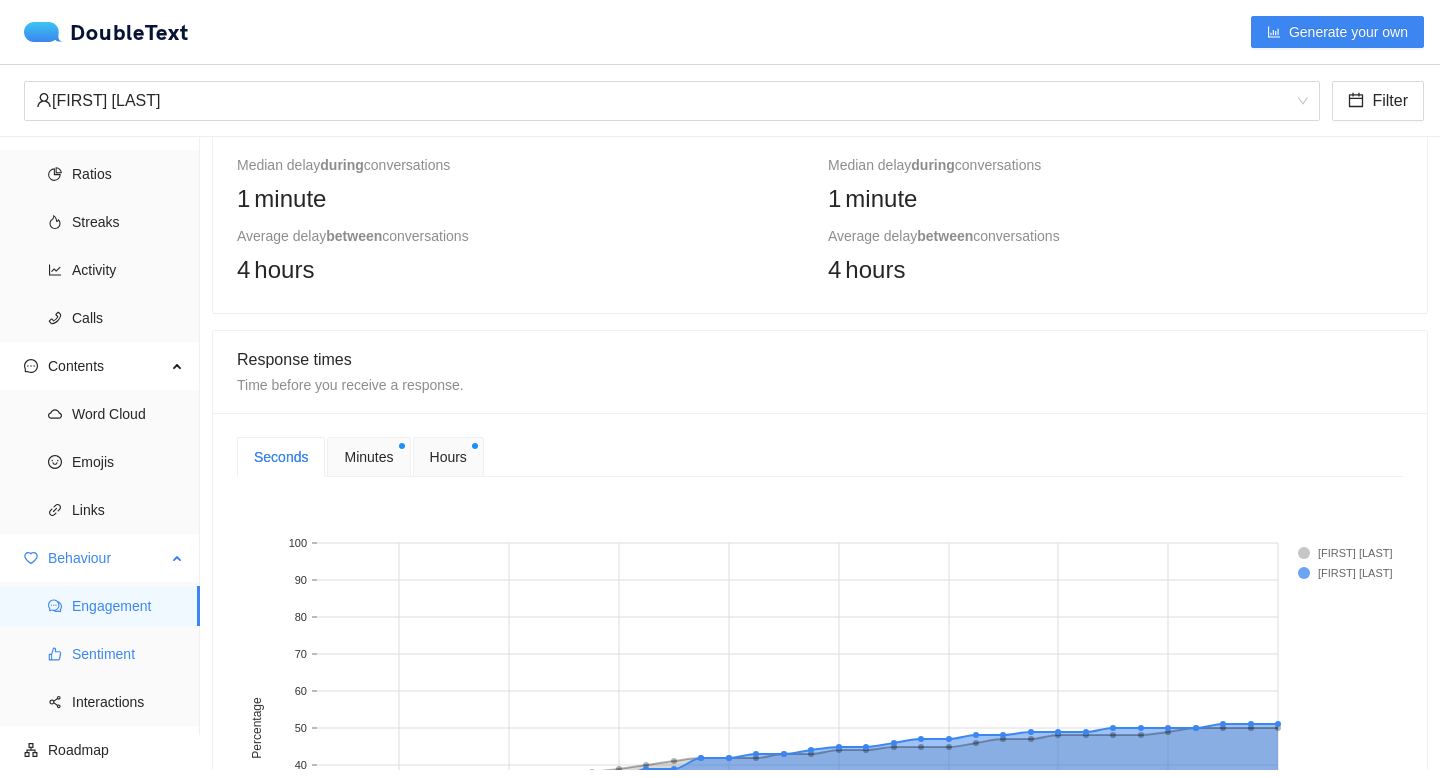 click on "Sentiment" at bounding box center [128, 654] 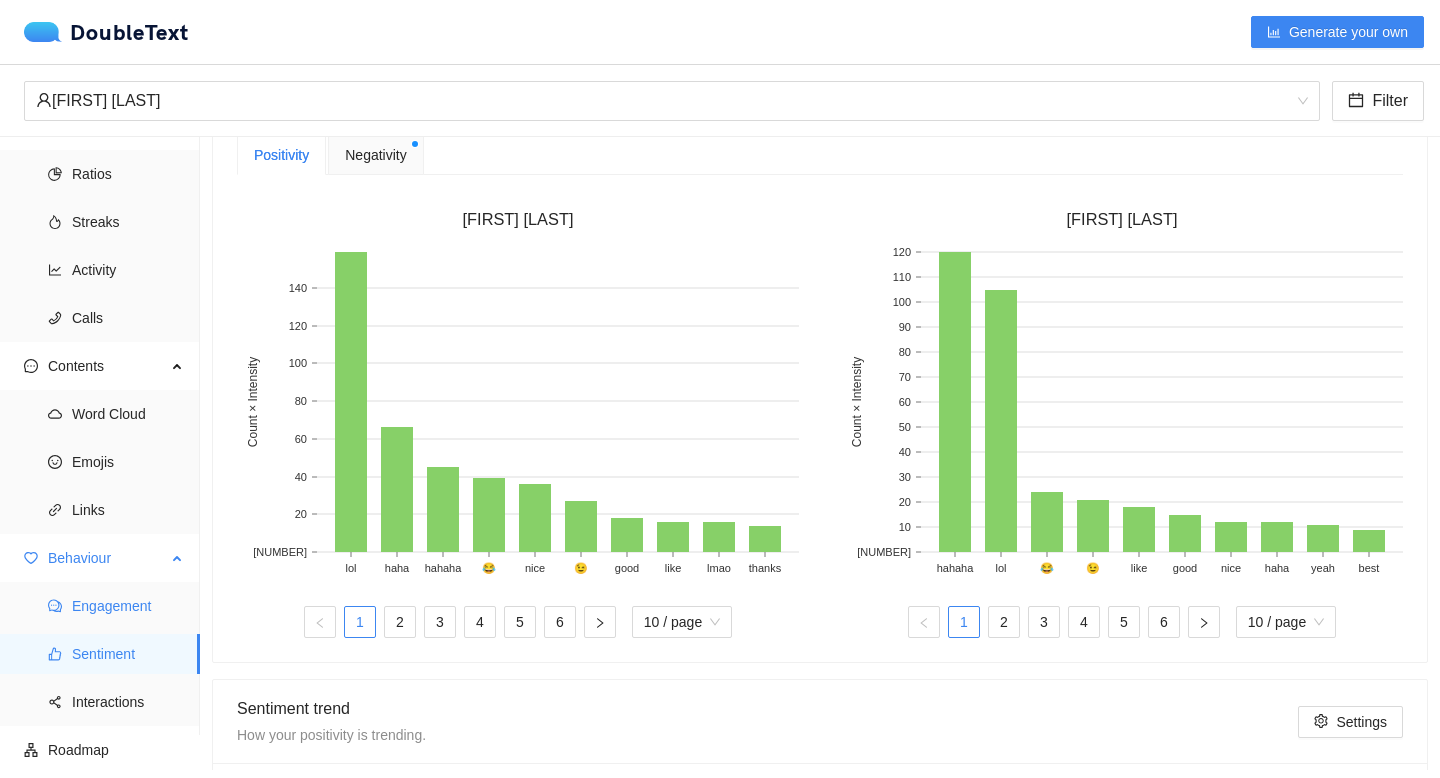 click on "Engagement" at bounding box center [128, 606] 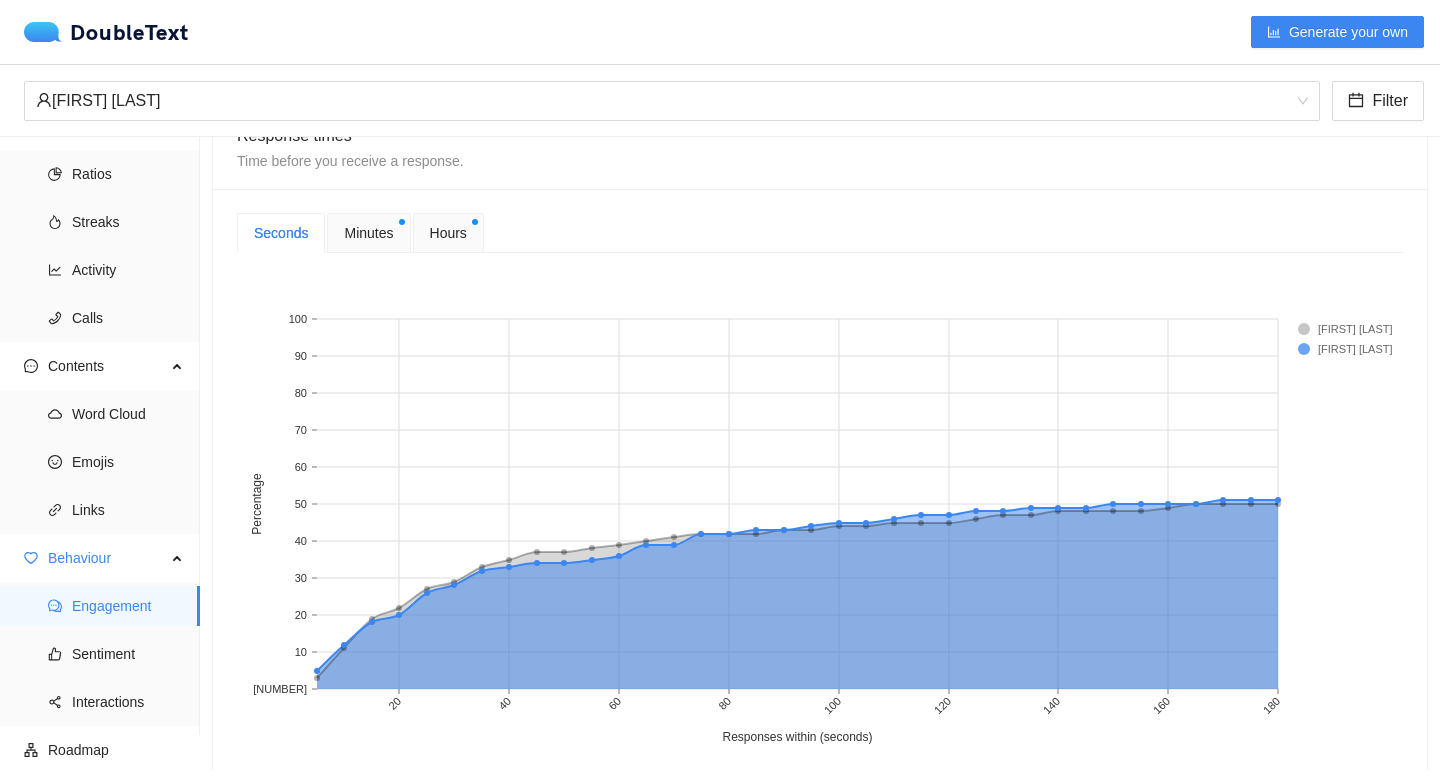 scroll, scrollTop: 678, scrollLeft: 0, axis: vertical 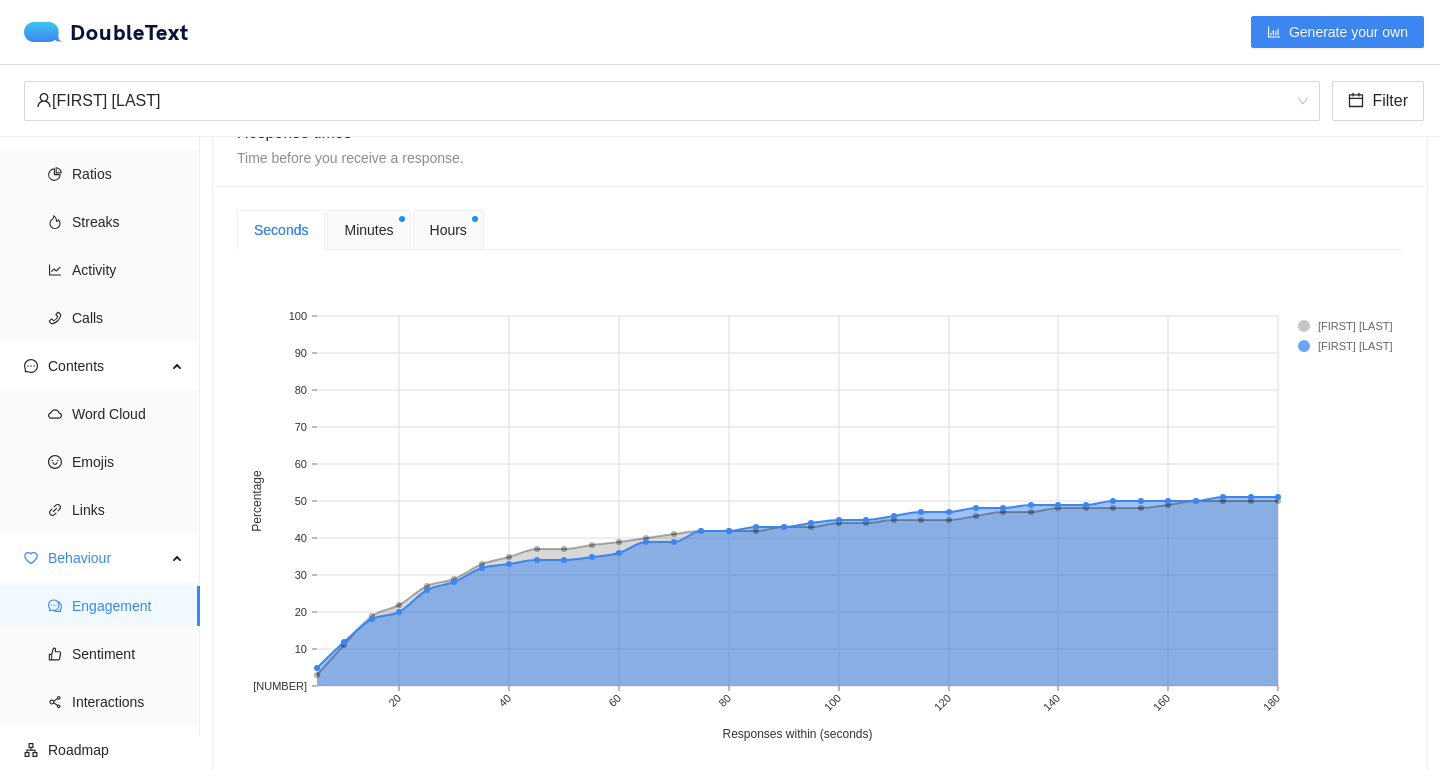 click on "Minutes" at bounding box center [368, 230] 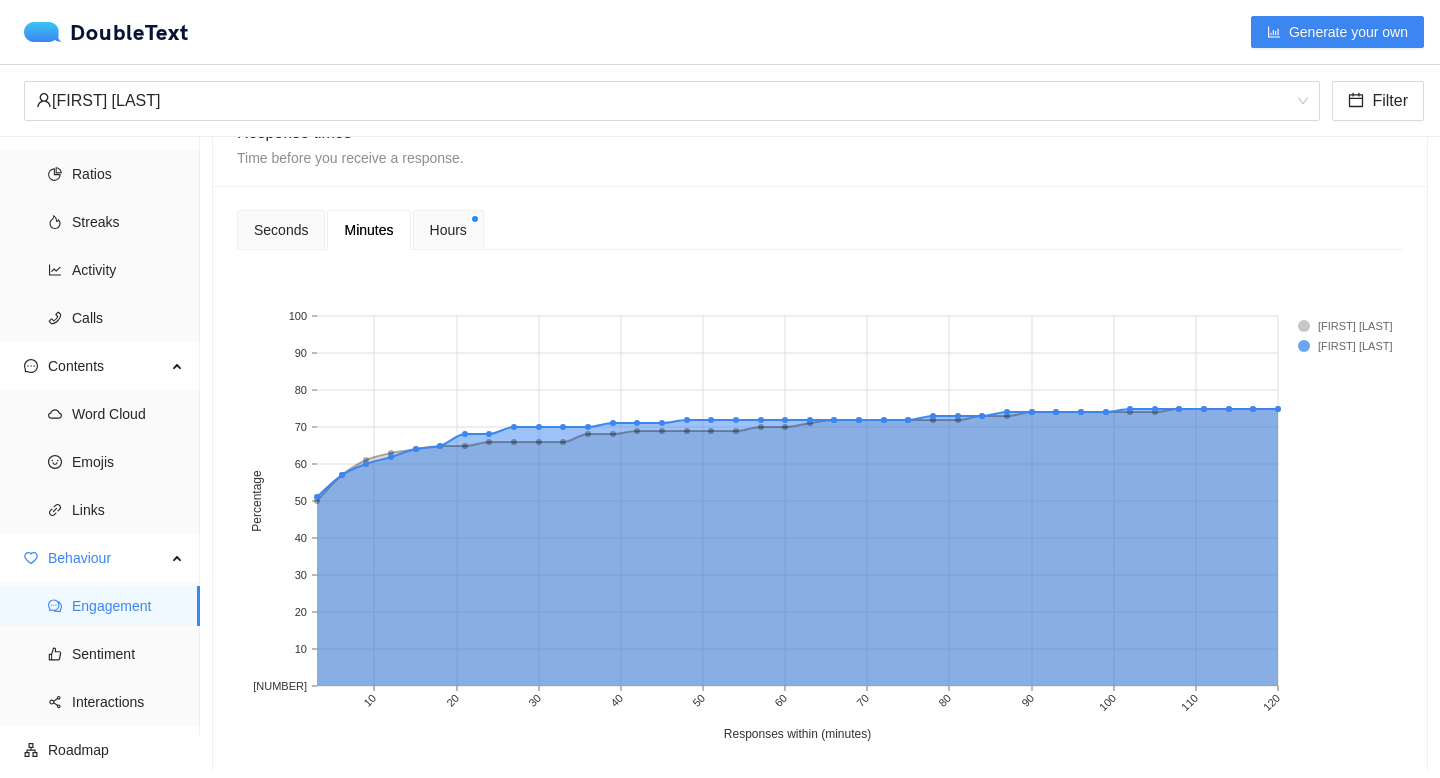 click on "Hours" at bounding box center (448, 230) 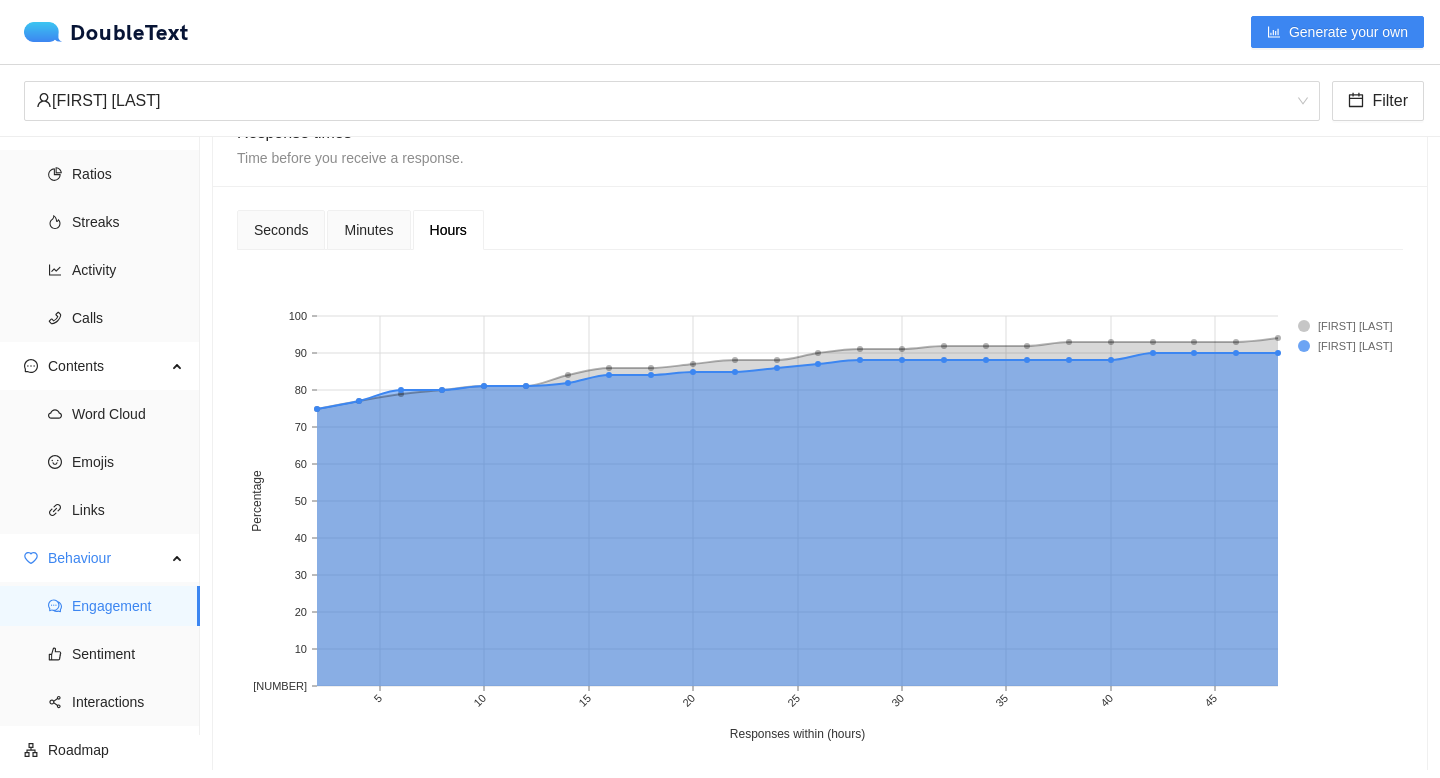 click on "Minutes" at bounding box center [368, 230] 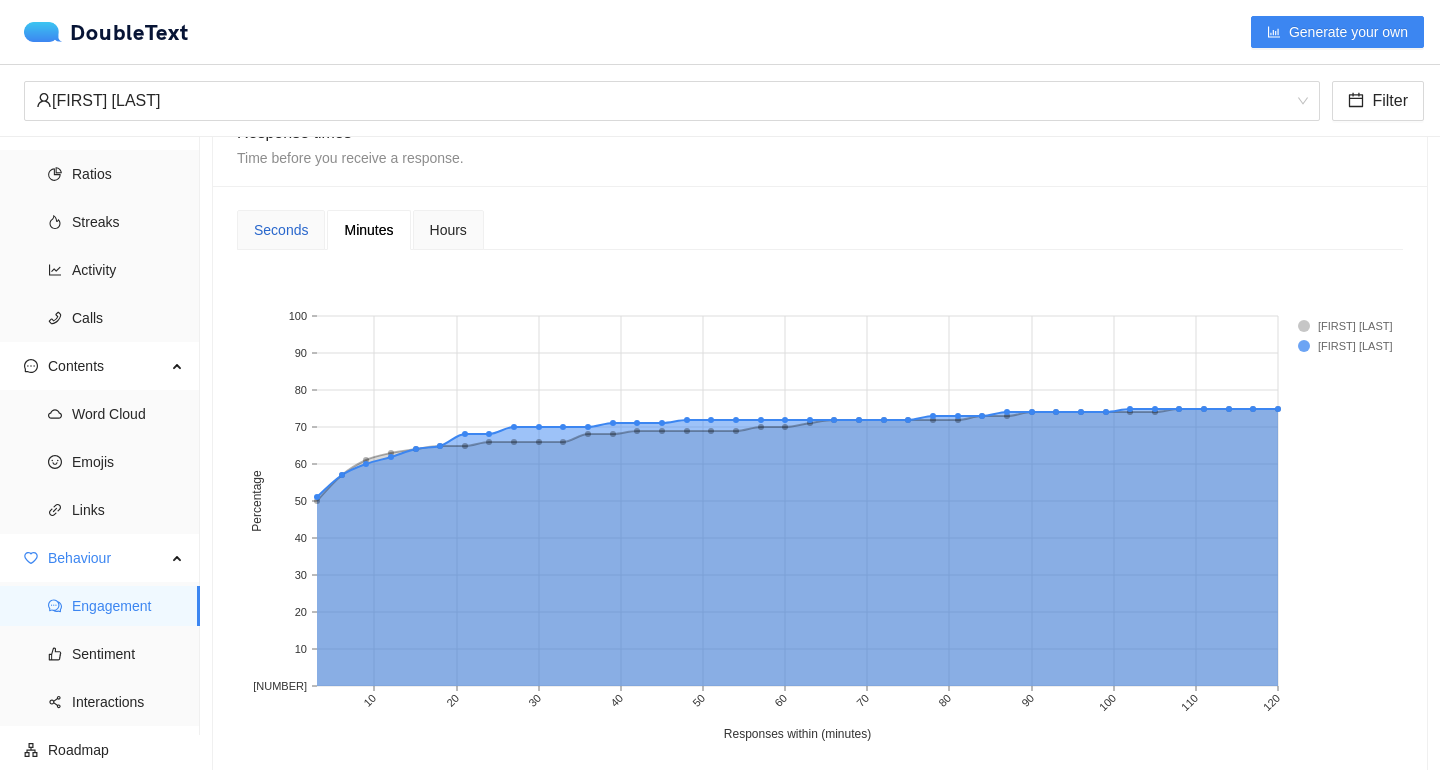 click on "Seconds" at bounding box center (281, 230) 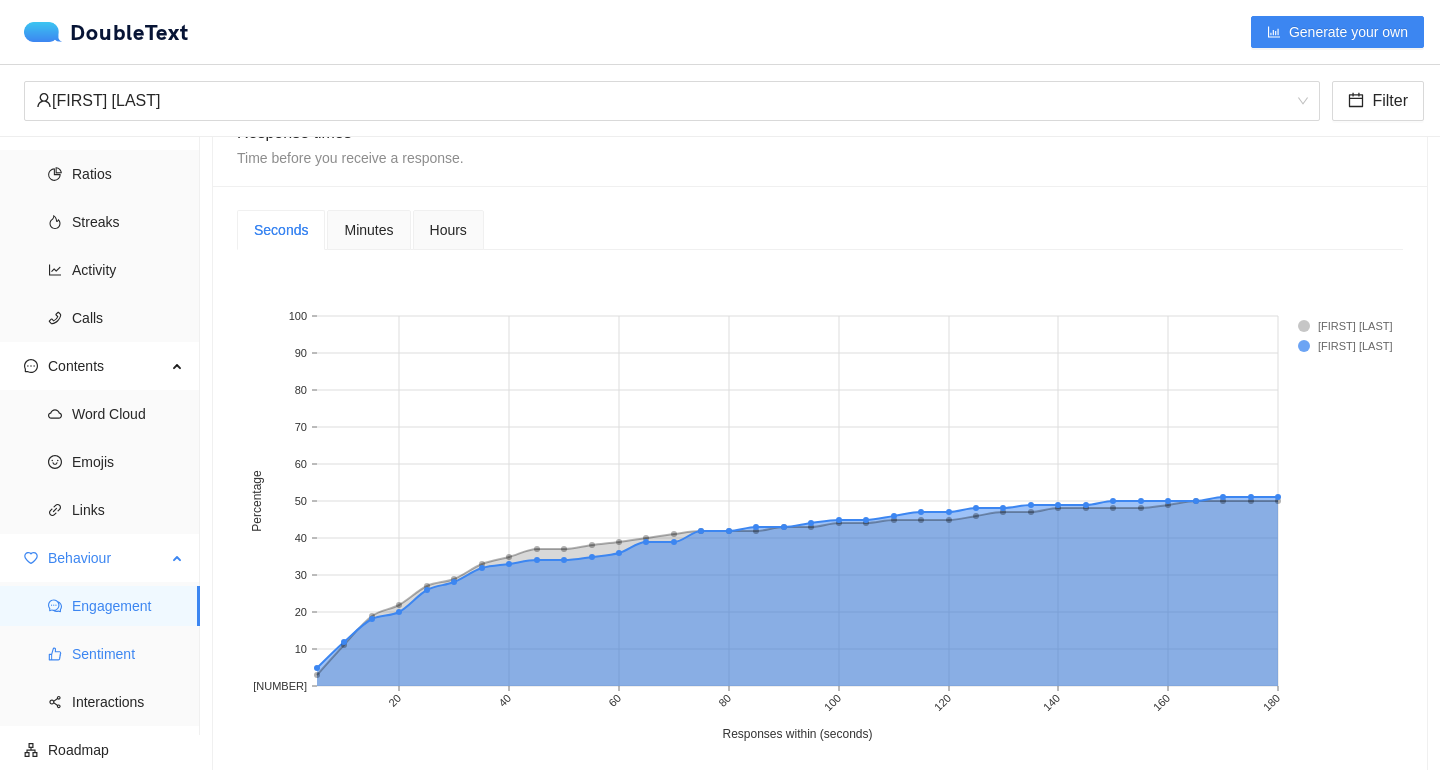 click on "Sentiment" at bounding box center [128, 654] 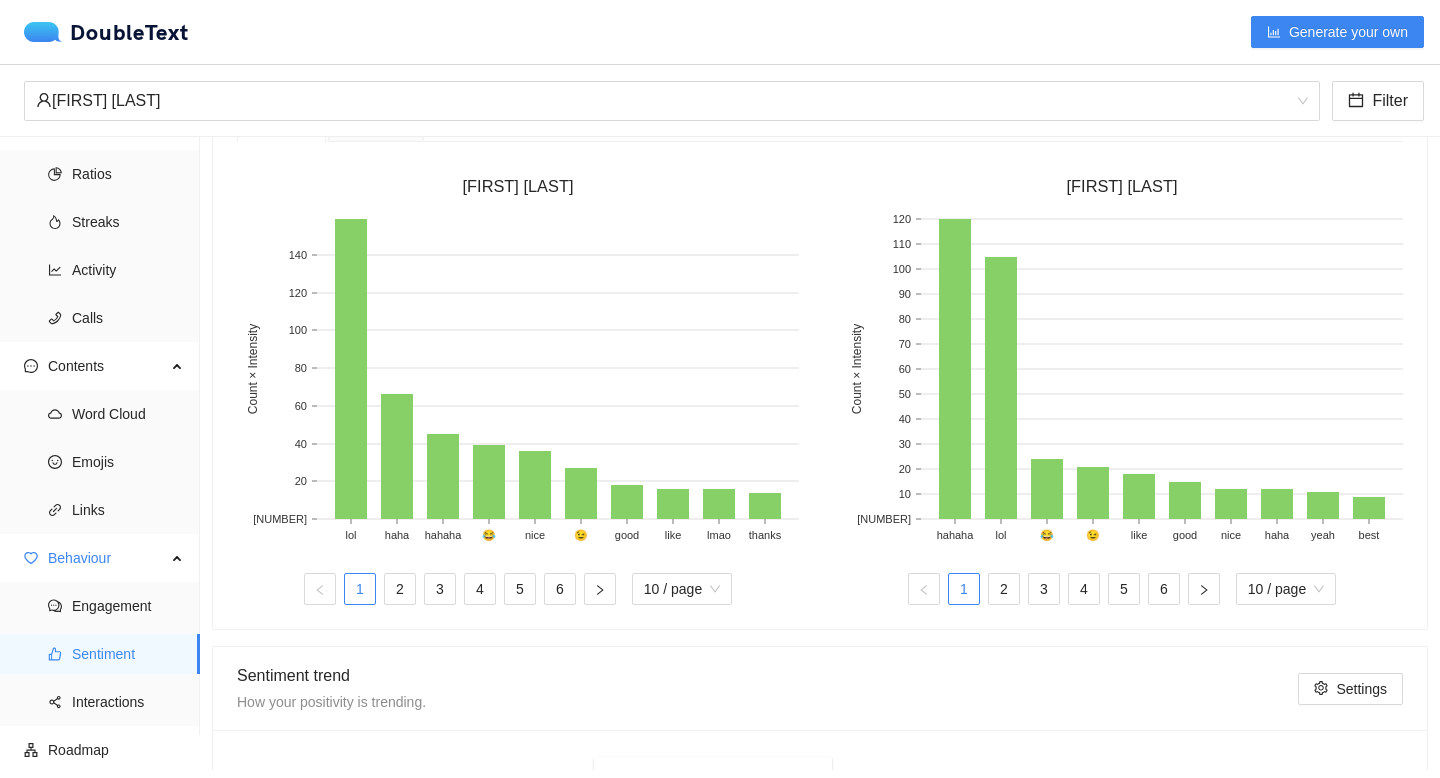 scroll, scrollTop: 180, scrollLeft: 0, axis: vertical 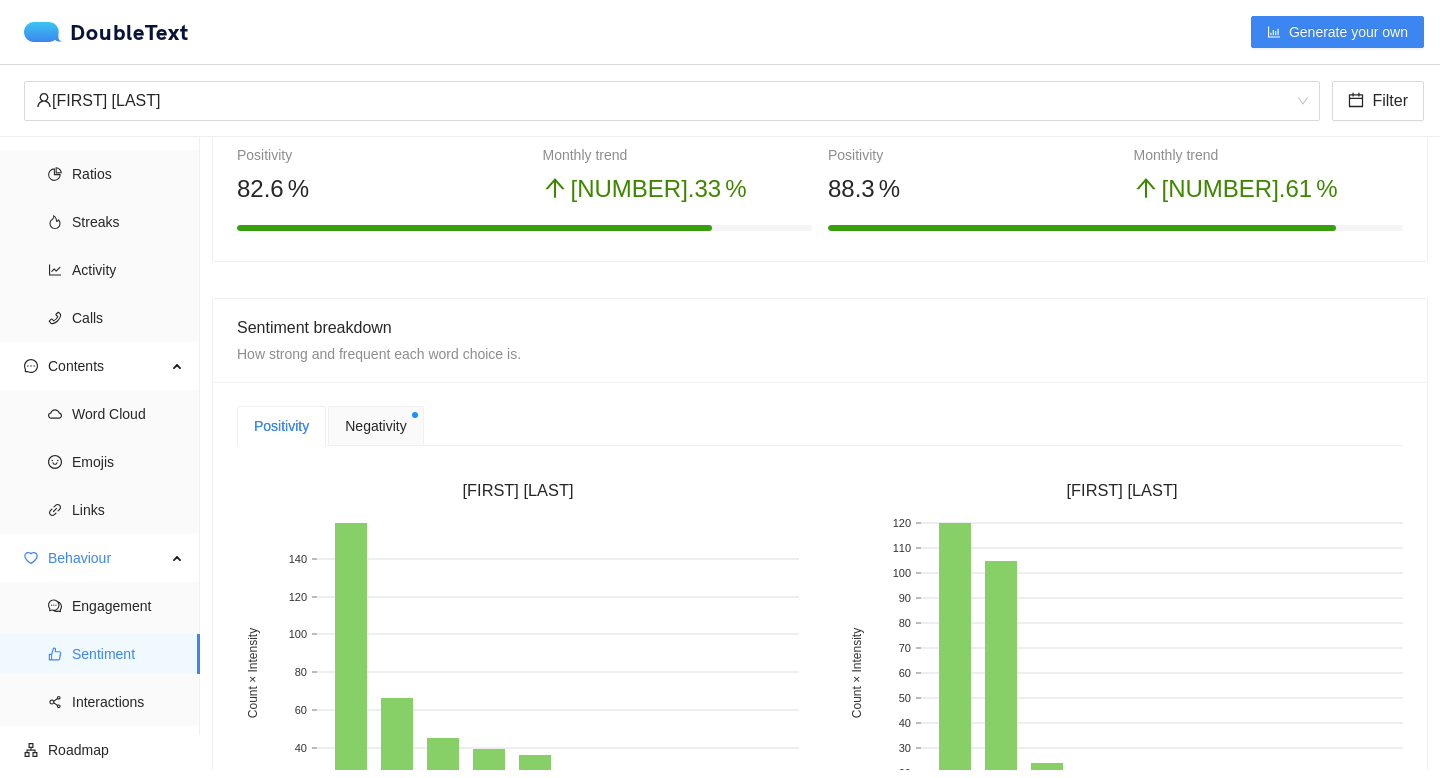 click on "Negativity" at bounding box center (375, 426) 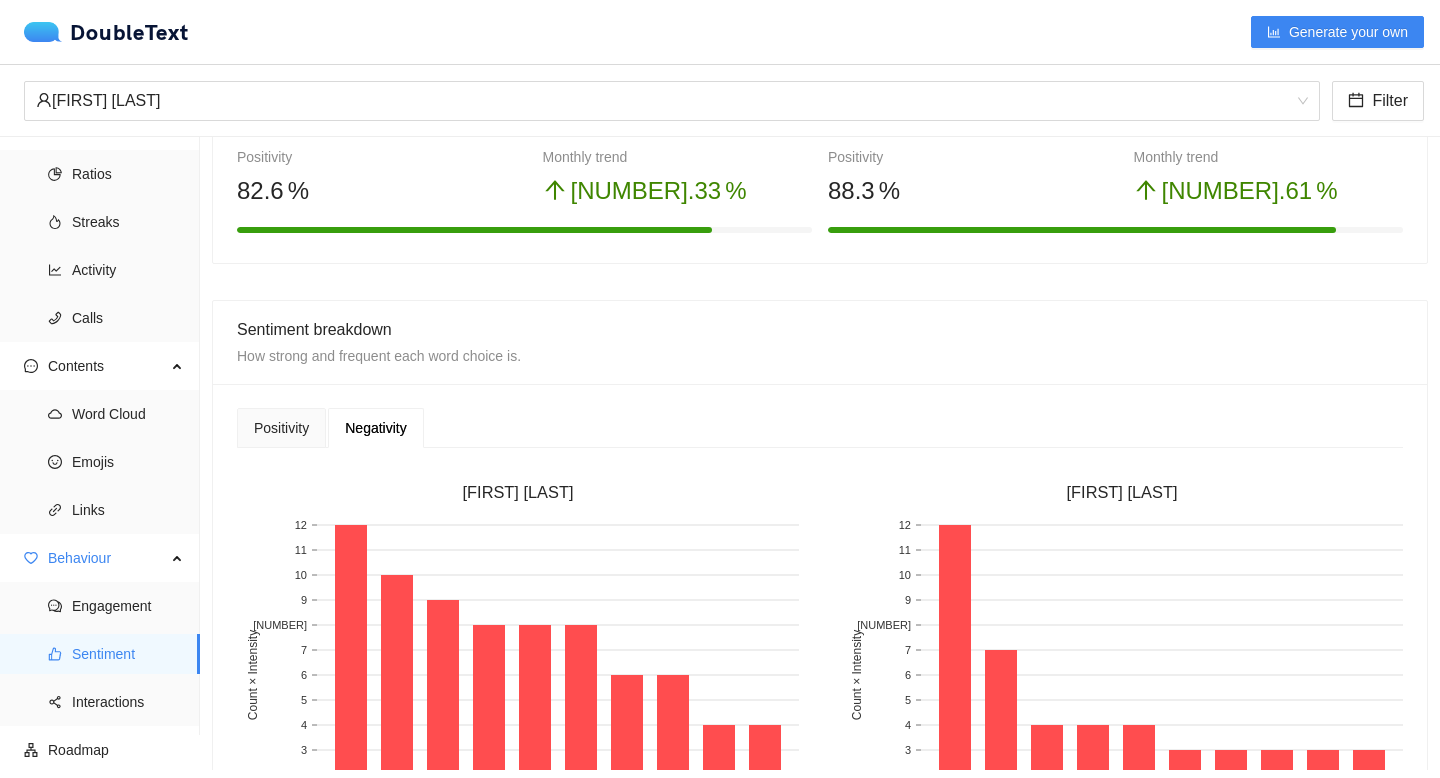 scroll, scrollTop: 141, scrollLeft: 0, axis: vertical 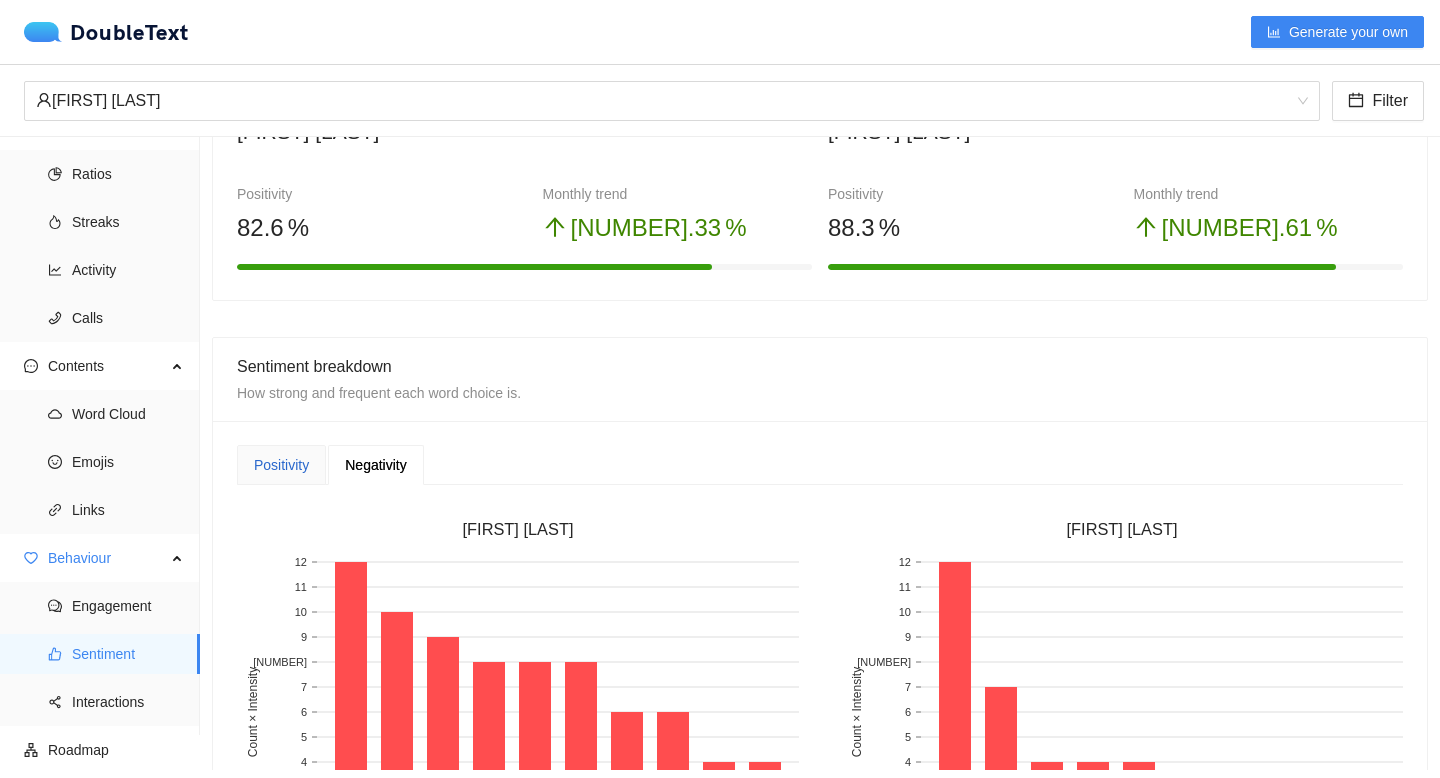 click on "Positivity" at bounding box center [281, 465] 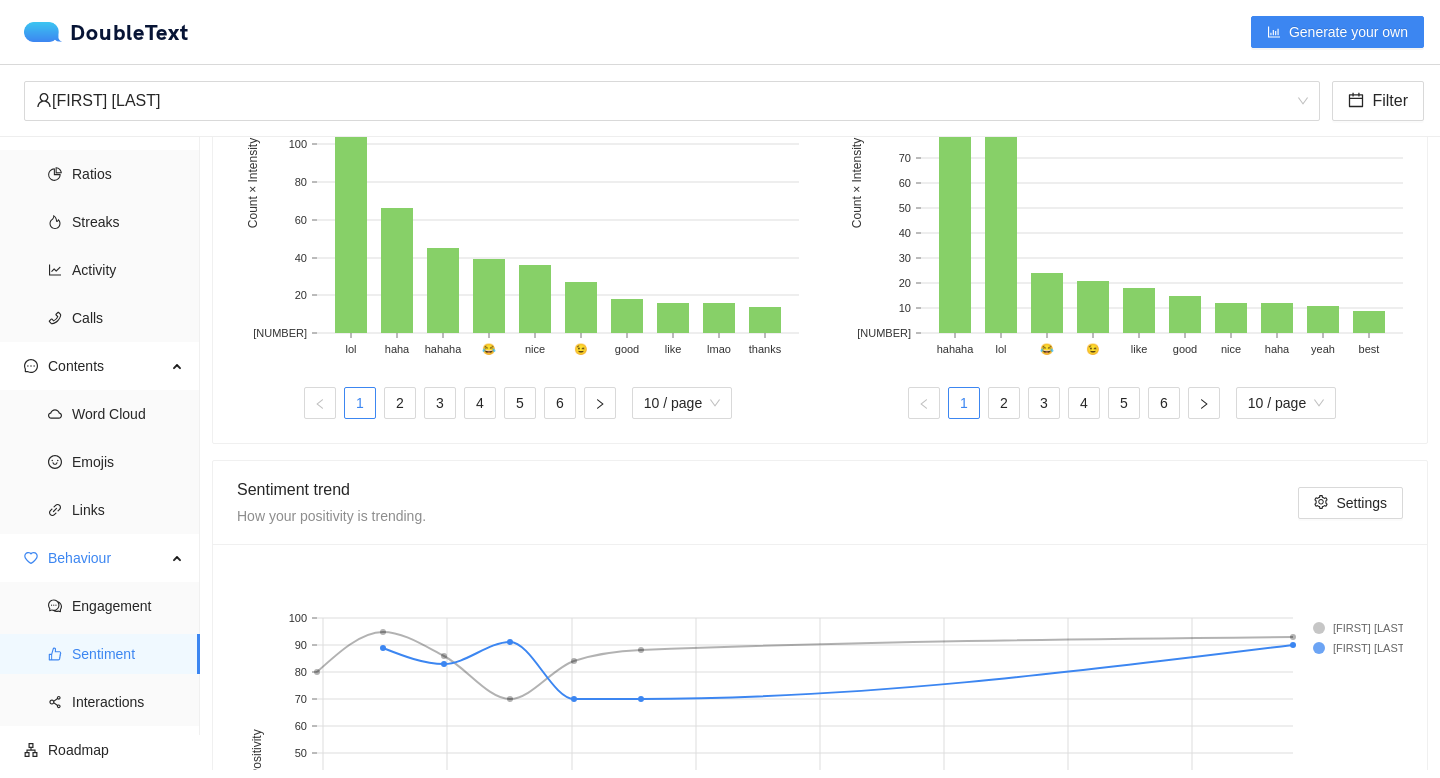 scroll, scrollTop: 676, scrollLeft: 0, axis: vertical 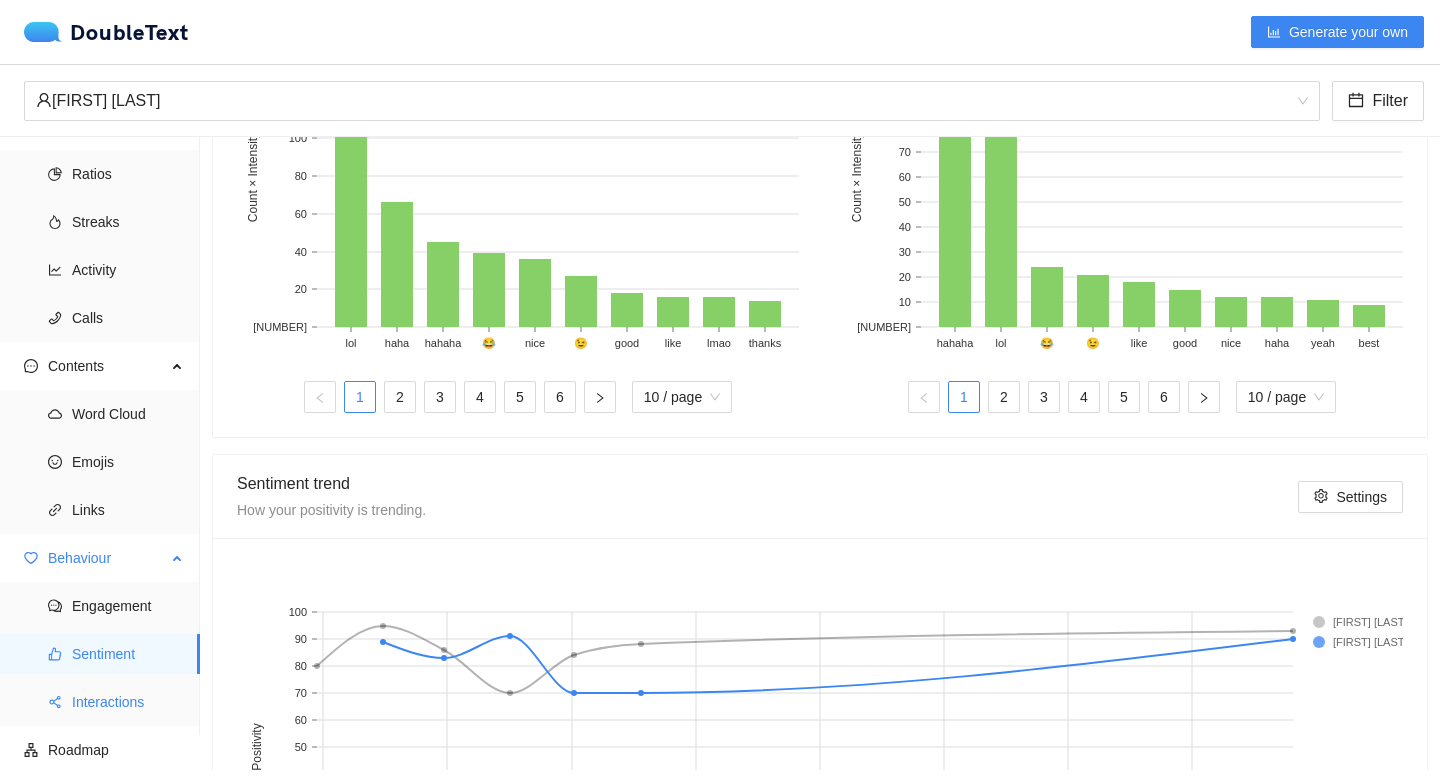 click on "Interactions" at bounding box center (128, 702) 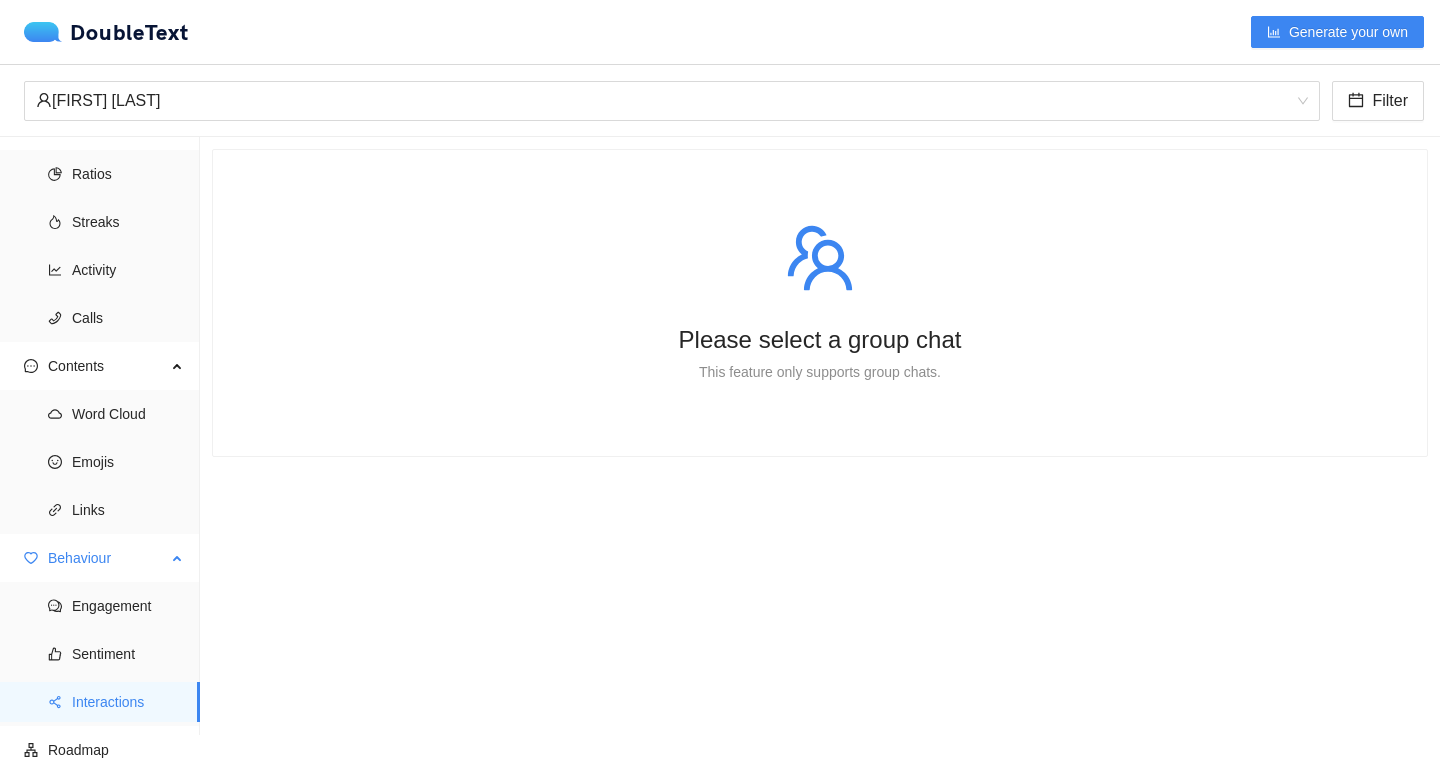 scroll, scrollTop: 0, scrollLeft: 0, axis: both 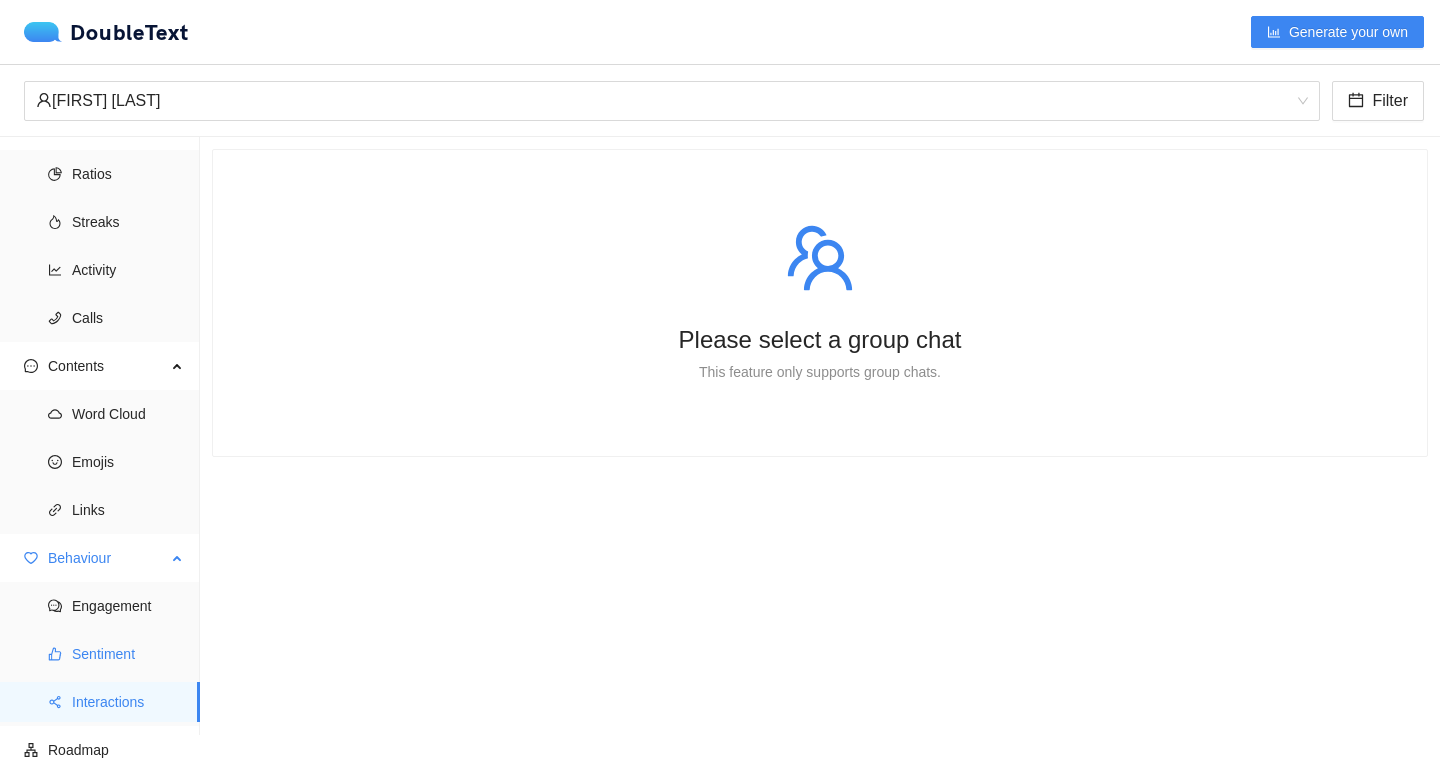 click on "Sentiment" at bounding box center [128, 654] 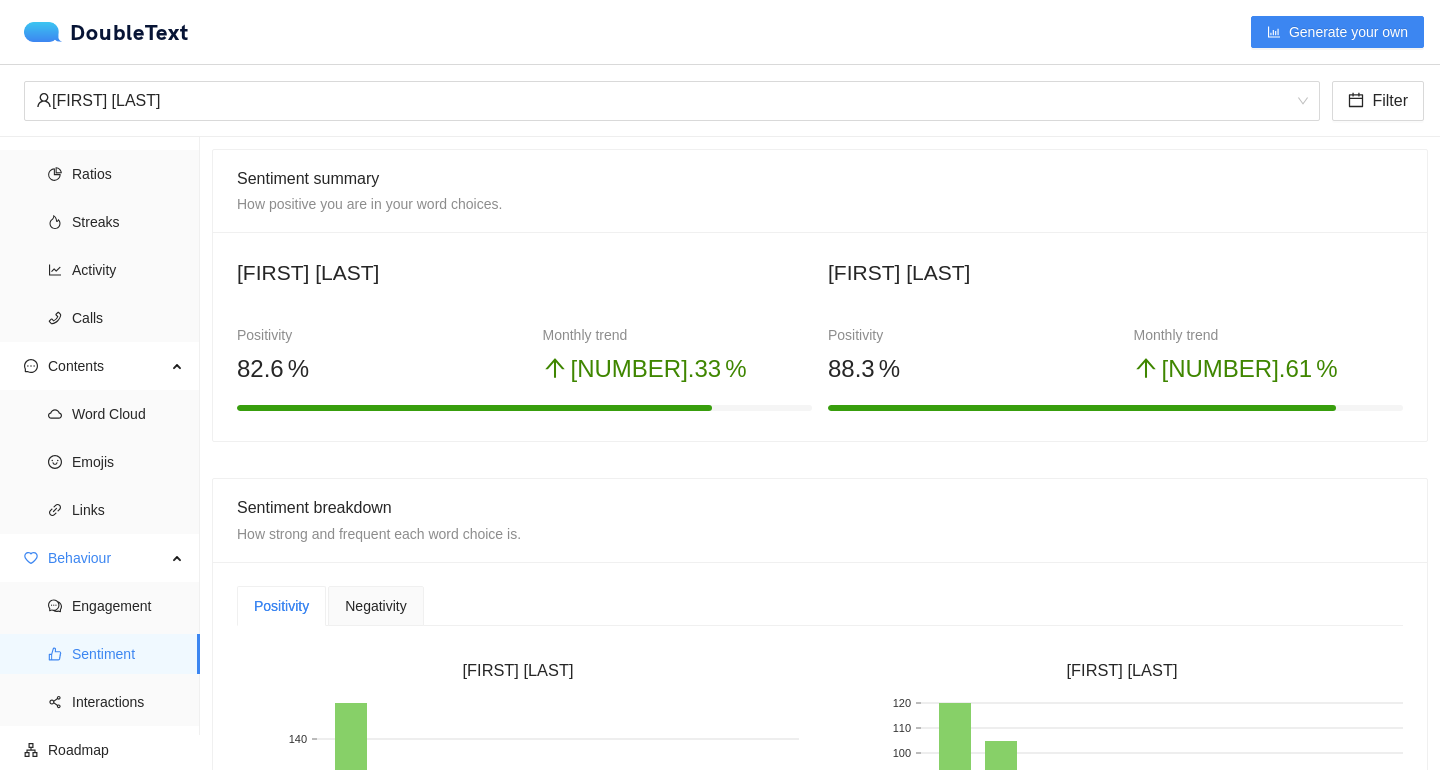 scroll, scrollTop: 0, scrollLeft: 0, axis: both 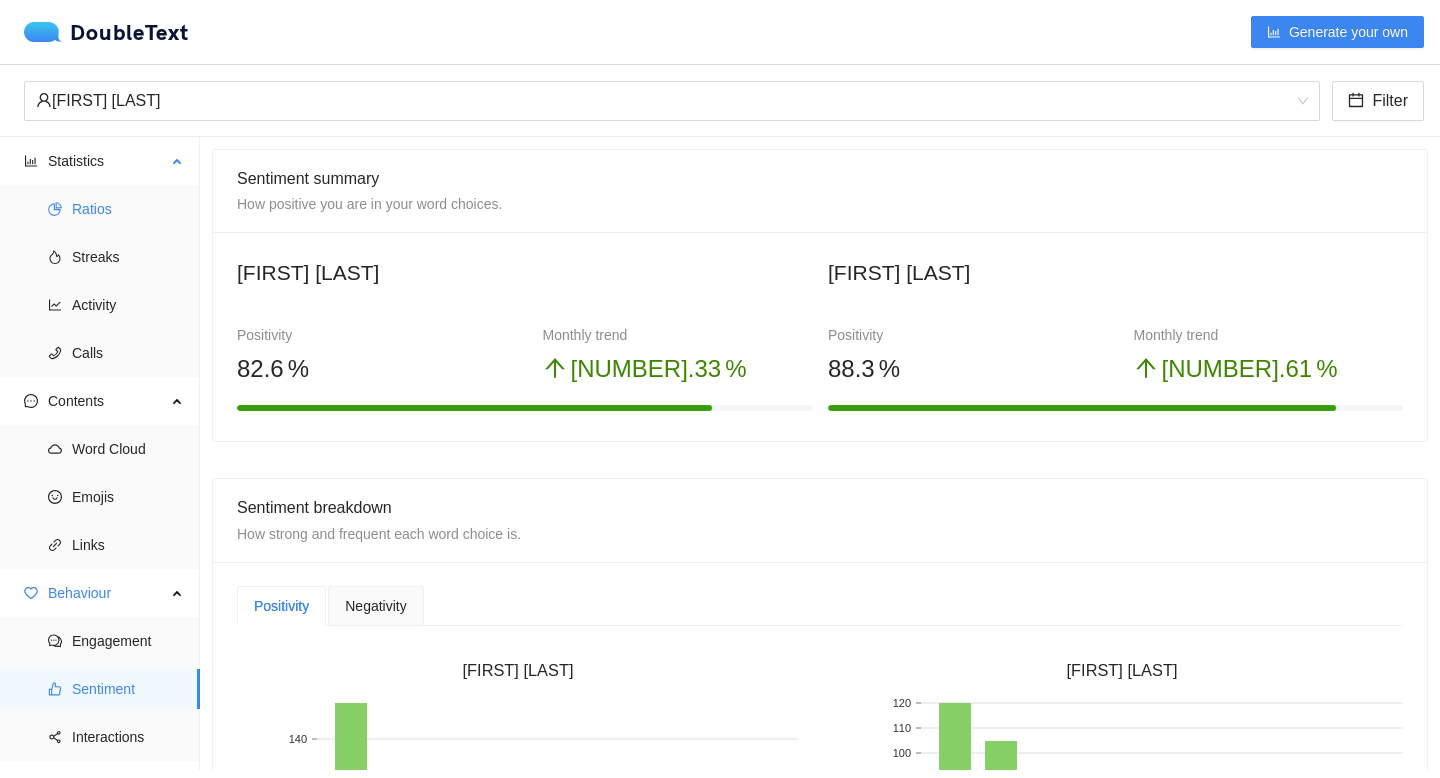 click on "Ratios" at bounding box center [128, 209] 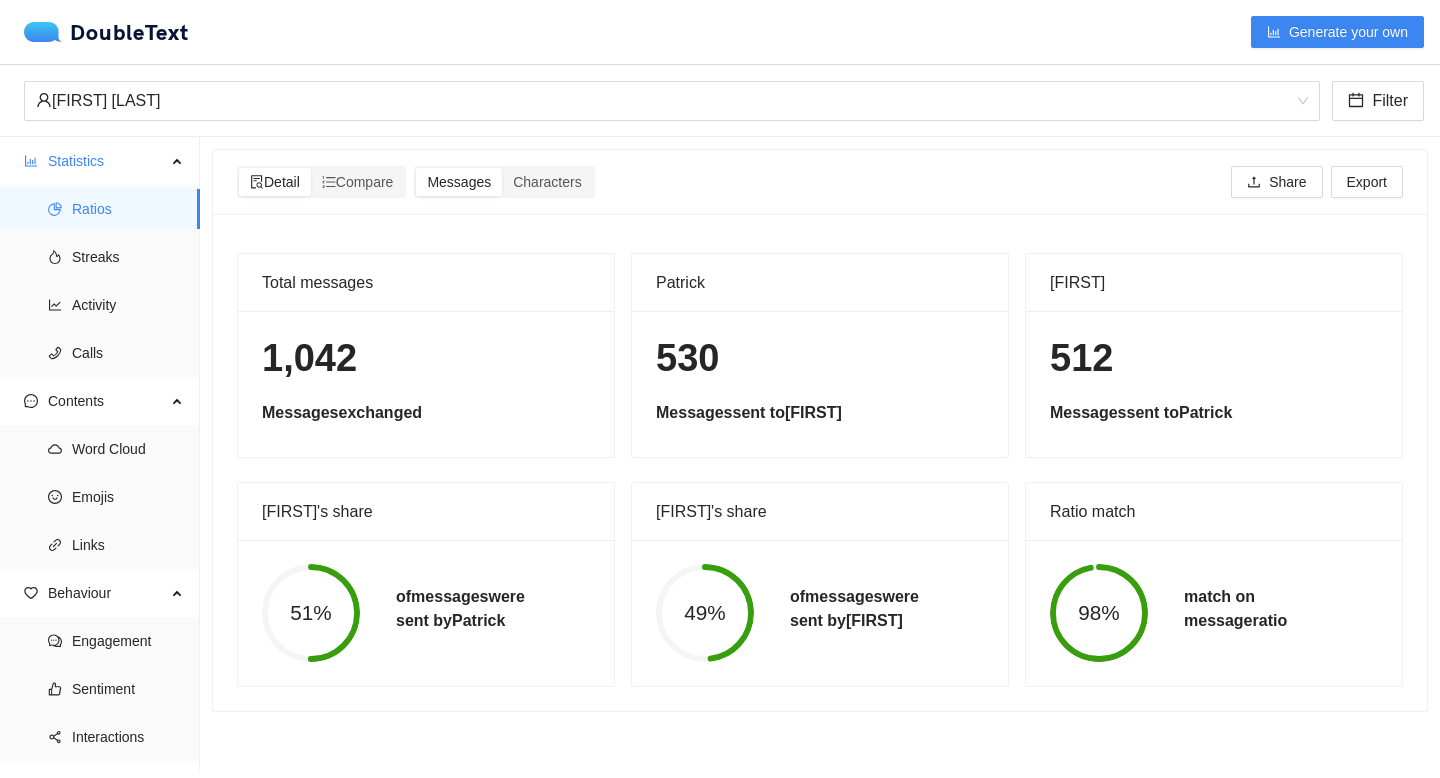click on "Detail  Compare Messages Characters Share Export" at bounding box center [820, 182] 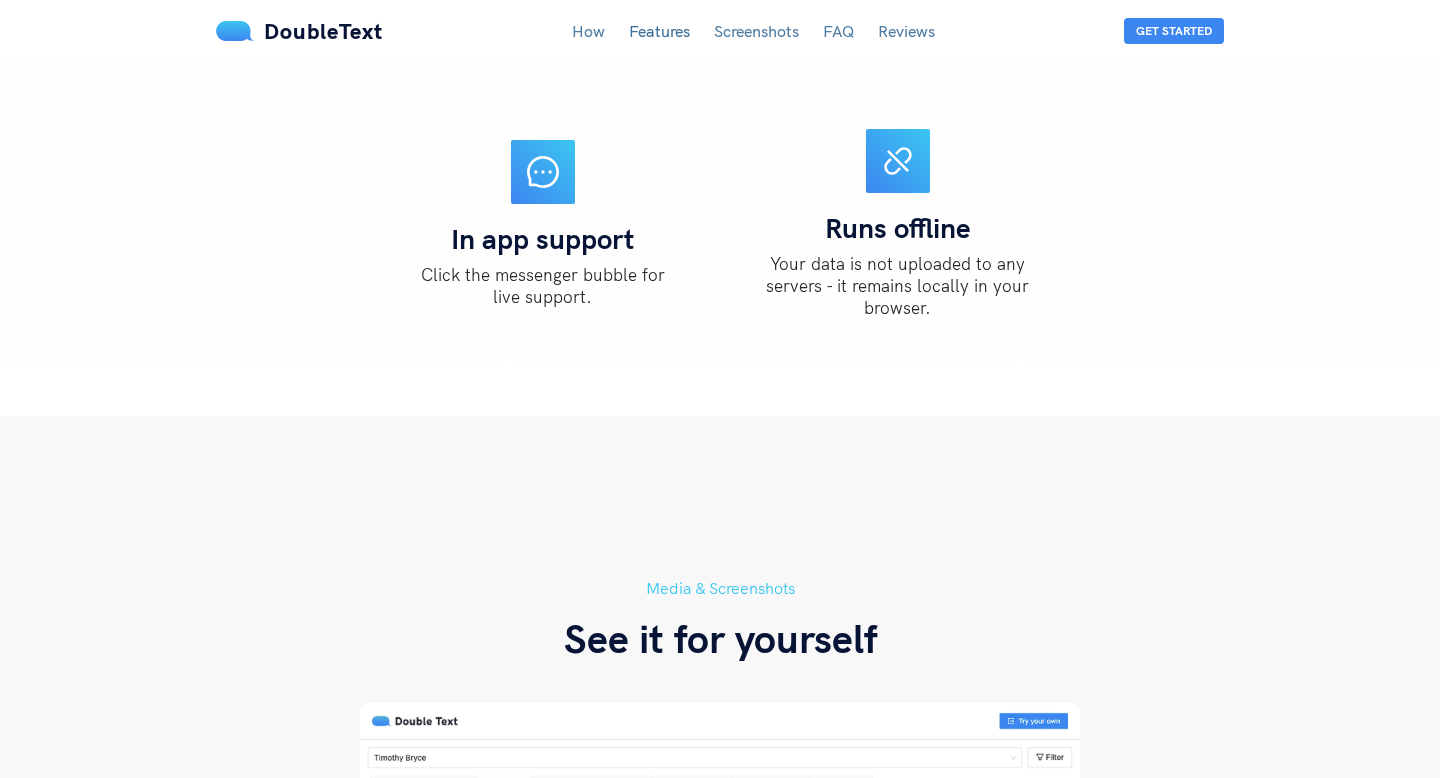 scroll, scrollTop: 3138, scrollLeft: 0, axis: vertical 